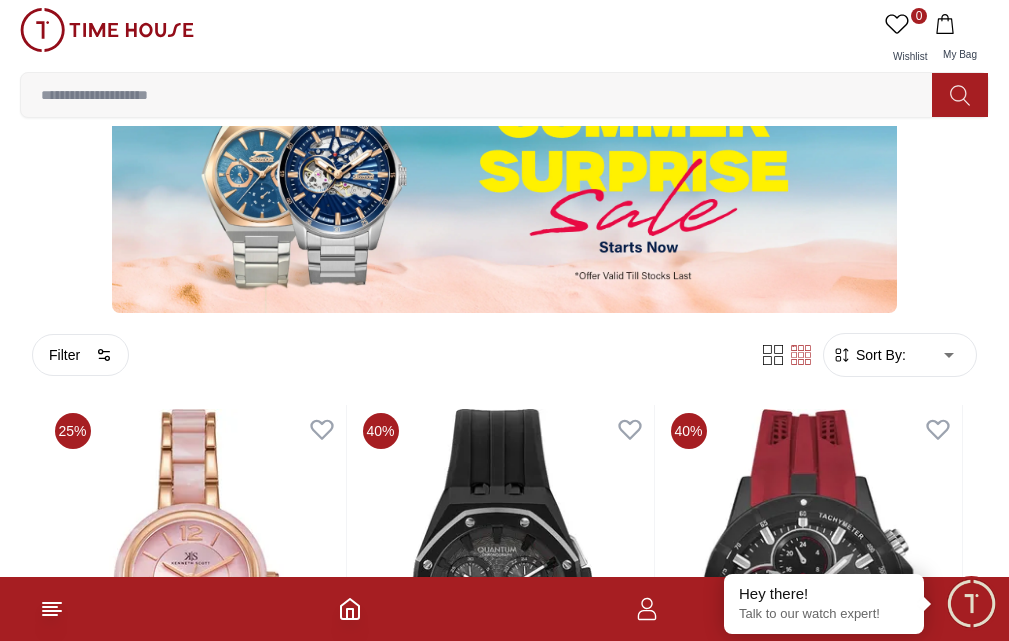 scroll, scrollTop: 0, scrollLeft: 0, axis: both 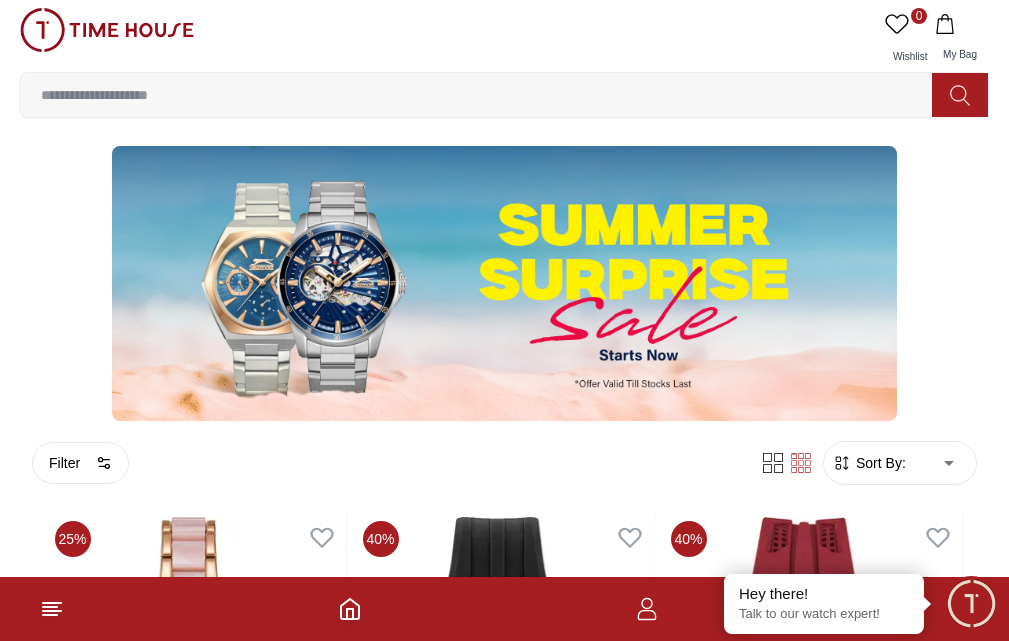 click on "BRANDS" at bounding box center (0, 0) 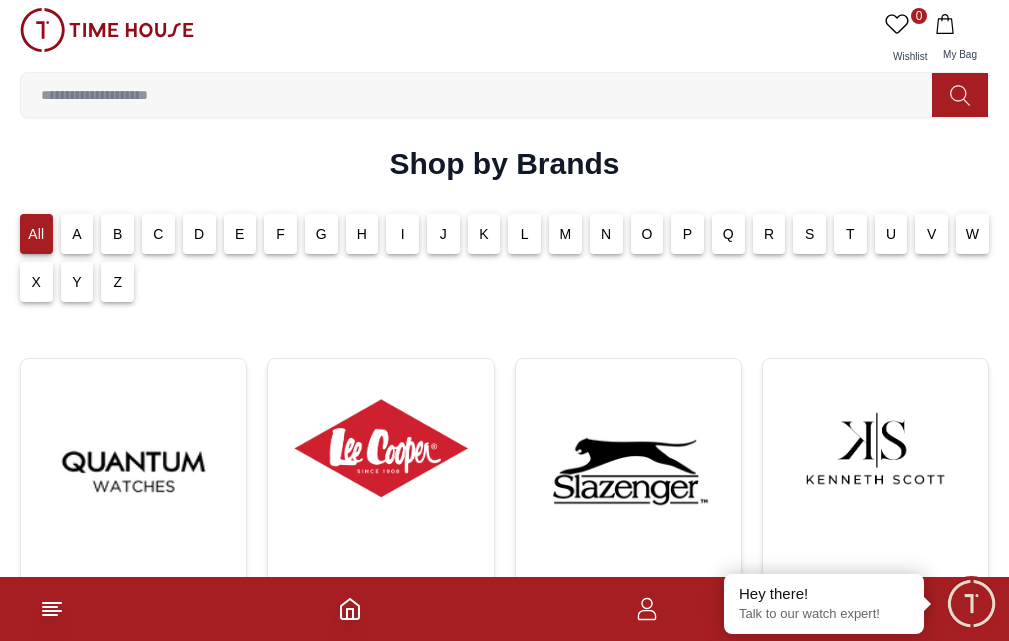 click on "C" at bounding box center [158, 234] 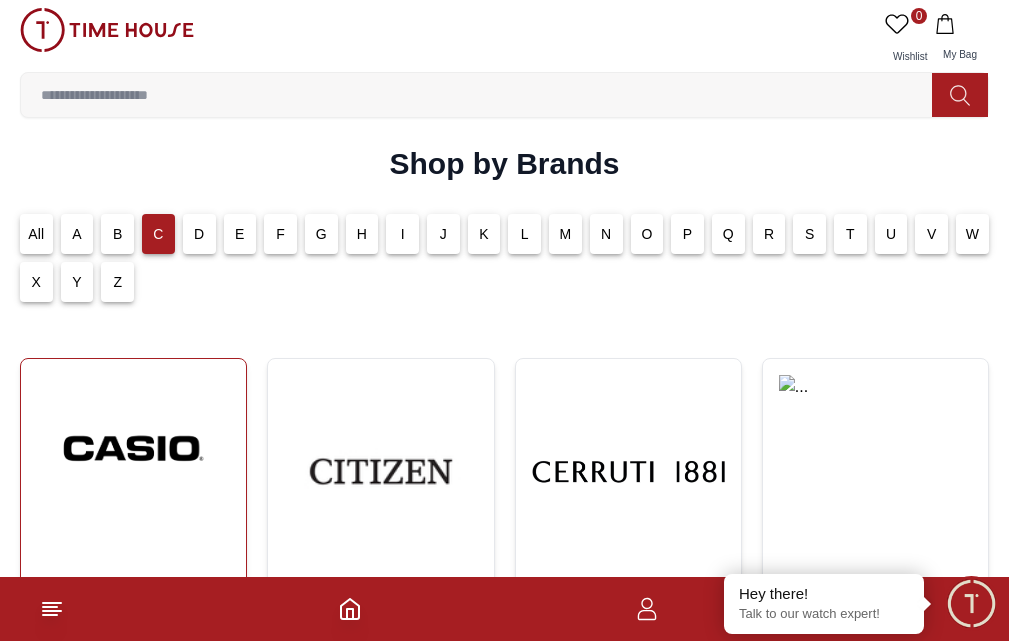 click at bounding box center [133, 448] 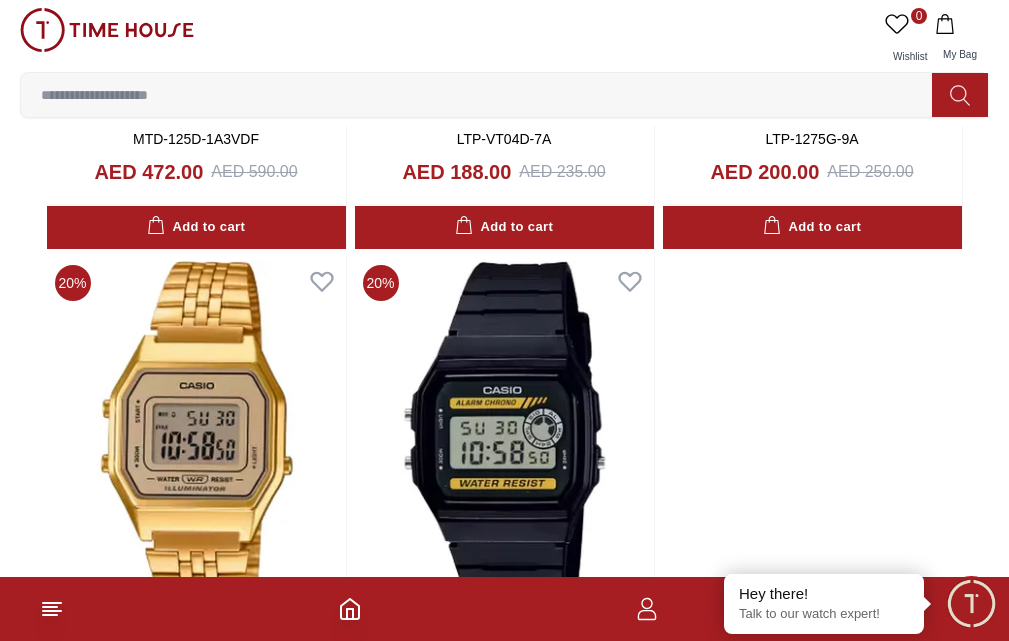scroll, scrollTop: 3800, scrollLeft: 0, axis: vertical 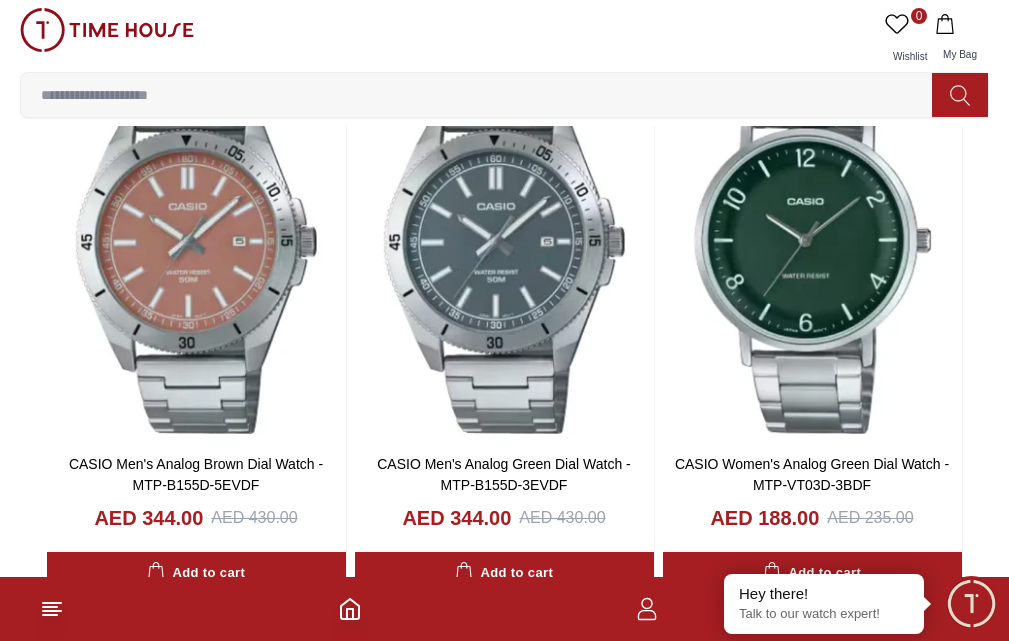 click at bounding box center (504, 4624) 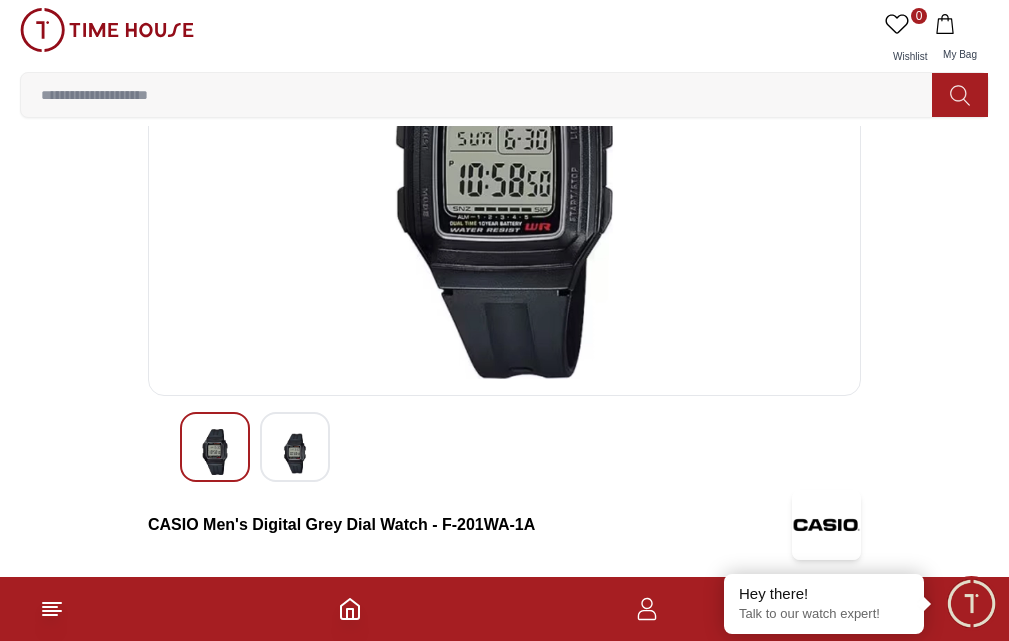 scroll, scrollTop: 200, scrollLeft: 0, axis: vertical 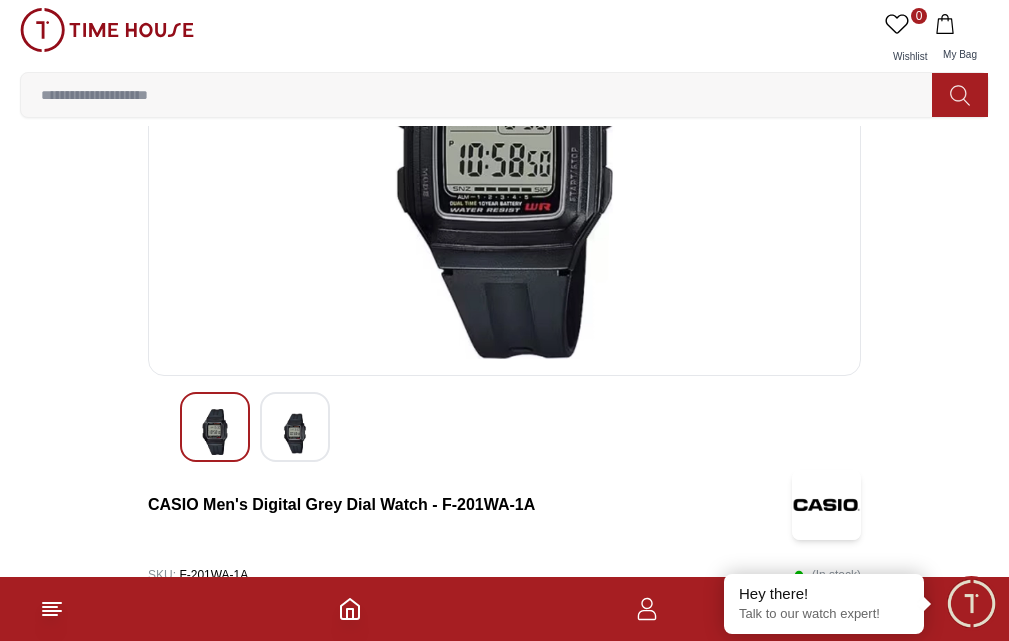 click at bounding box center (295, 427) 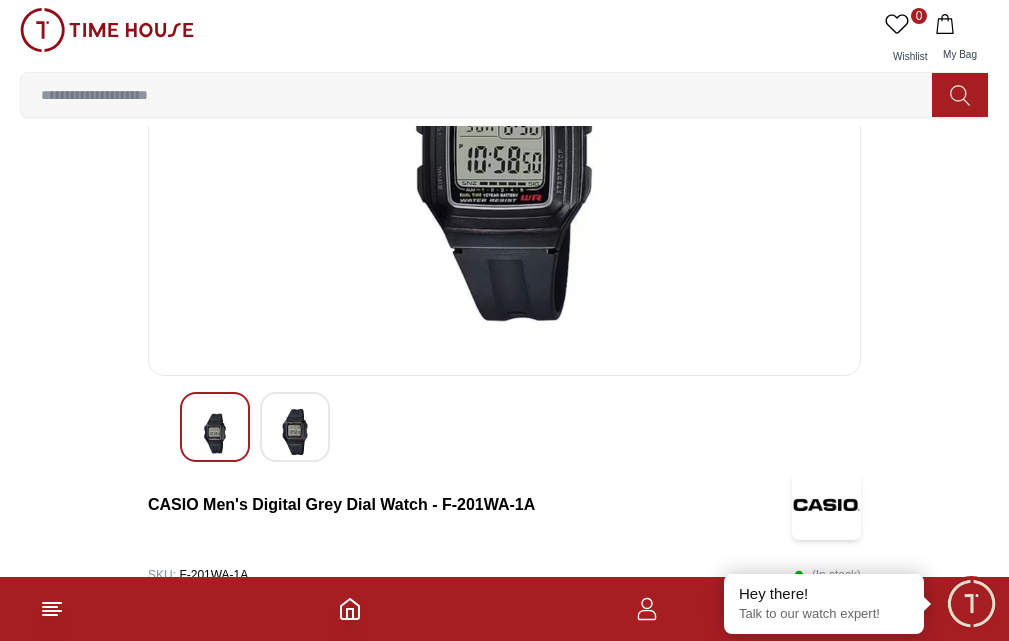 click at bounding box center (504, 159) 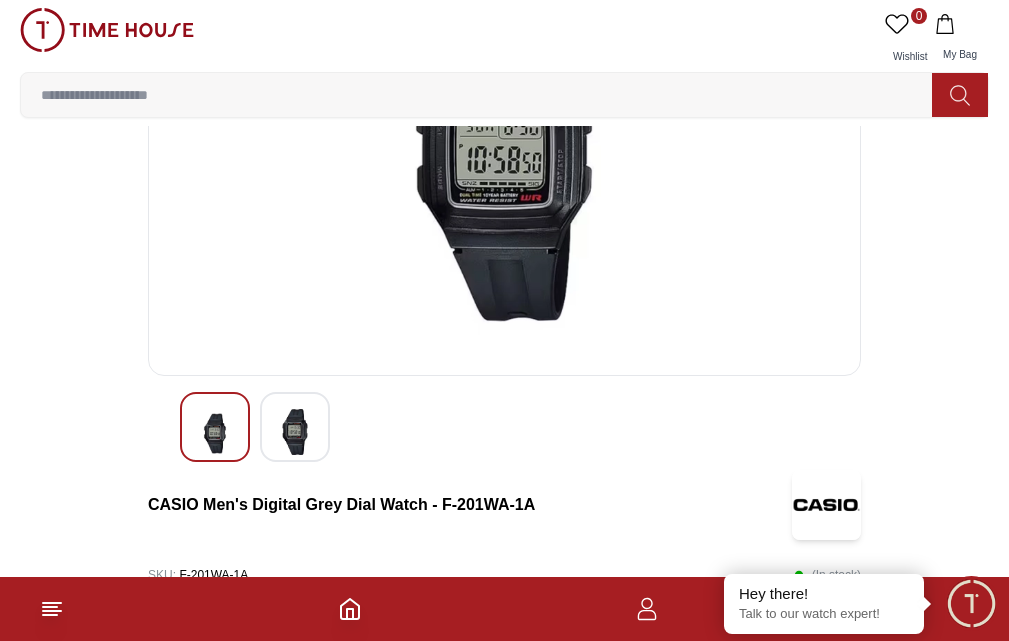 click at bounding box center (215, 433) 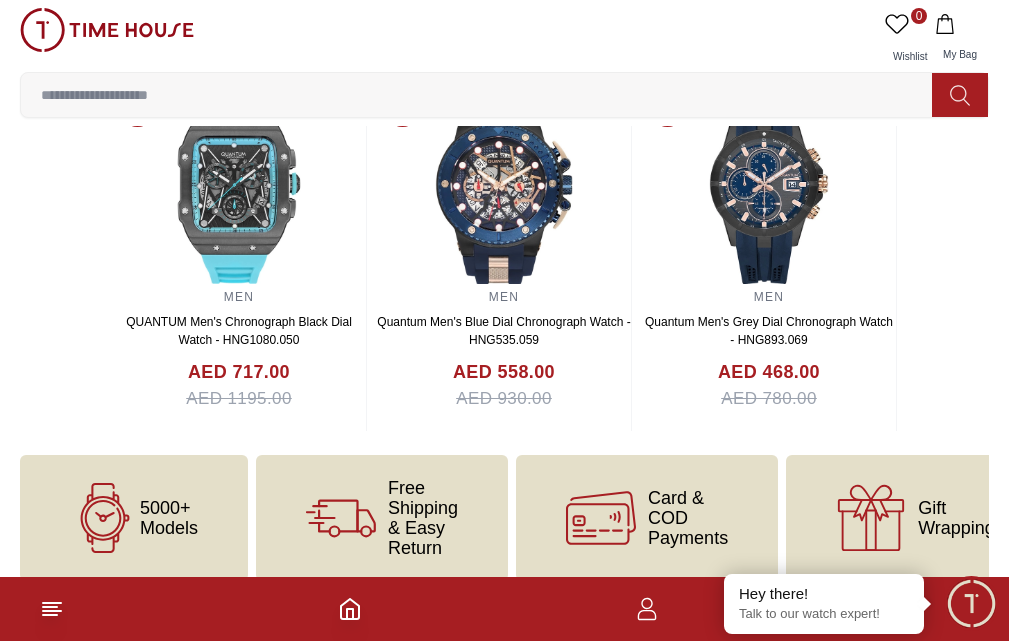 scroll, scrollTop: 2100, scrollLeft: 0, axis: vertical 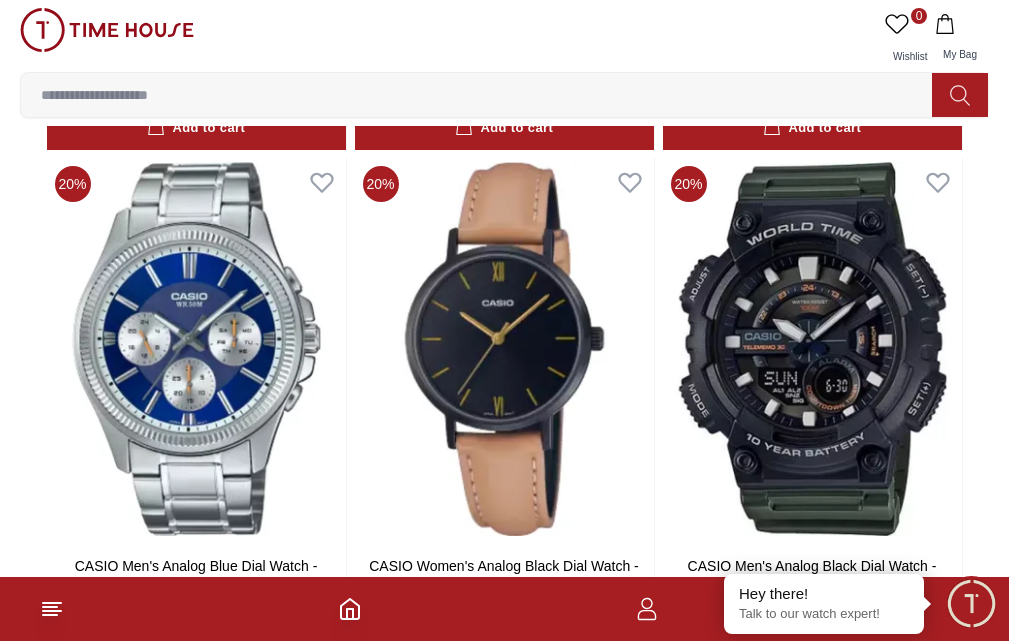 click at bounding box center (504, 1443) 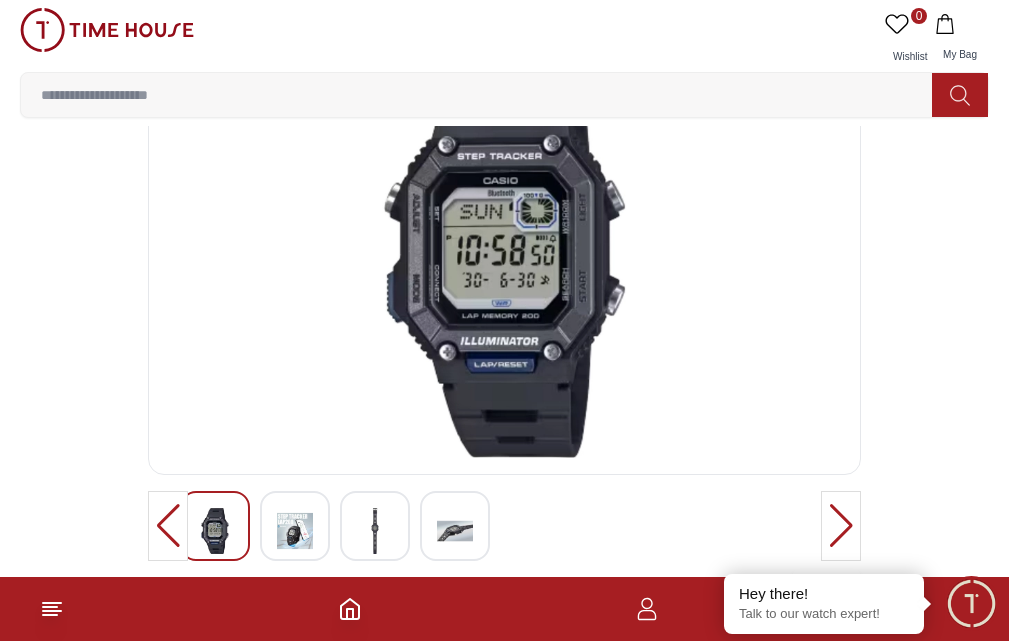 scroll, scrollTop: 100, scrollLeft: 0, axis: vertical 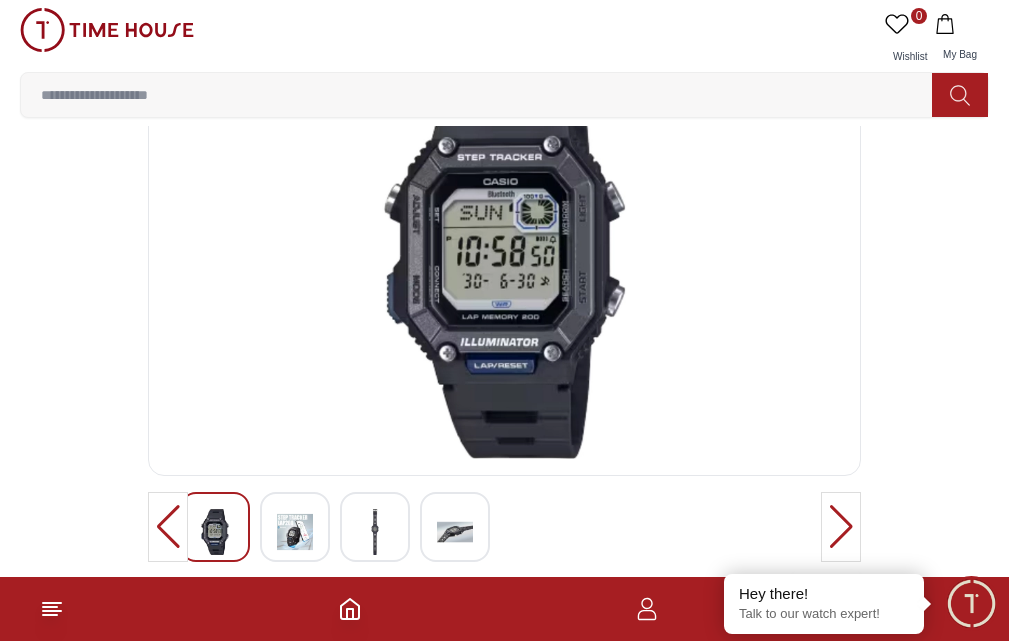 click at bounding box center (504, 259) 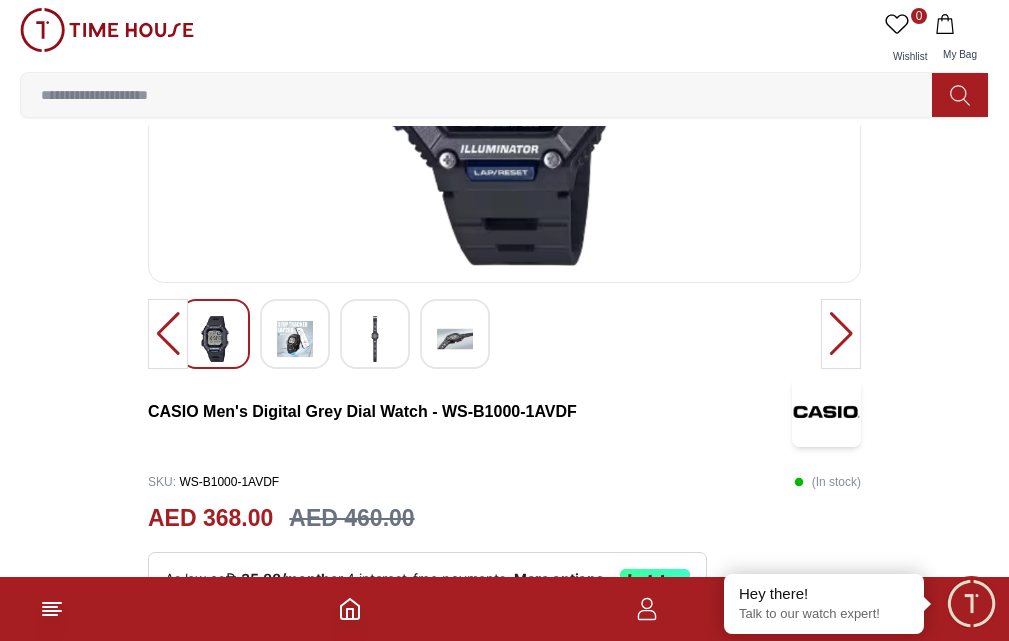 scroll, scrollTop: 300, scrollLeft: 0, axis: vertical 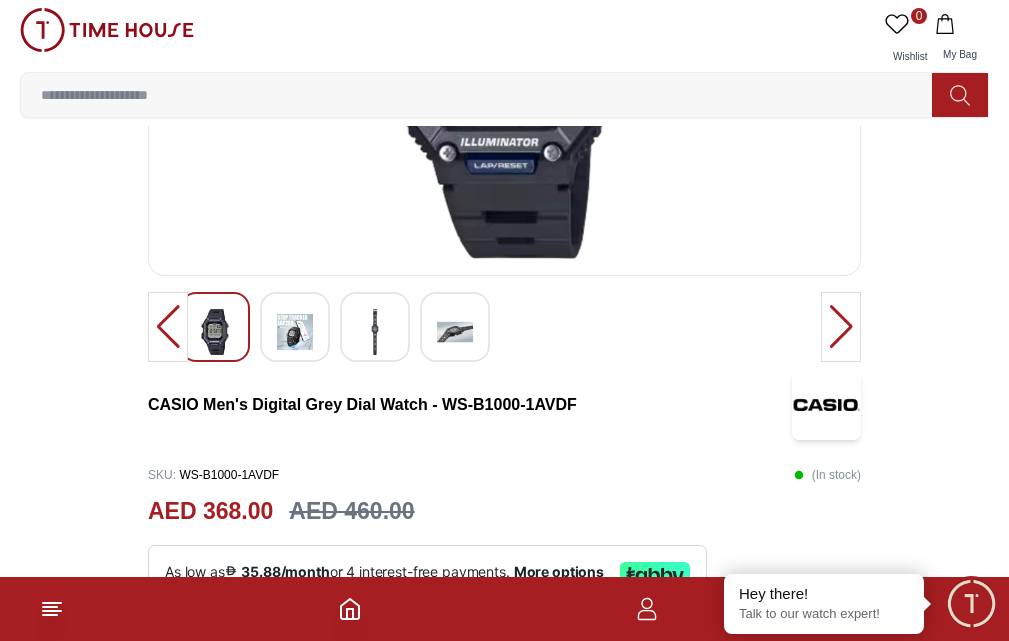 click at bounding box center (841, 327) 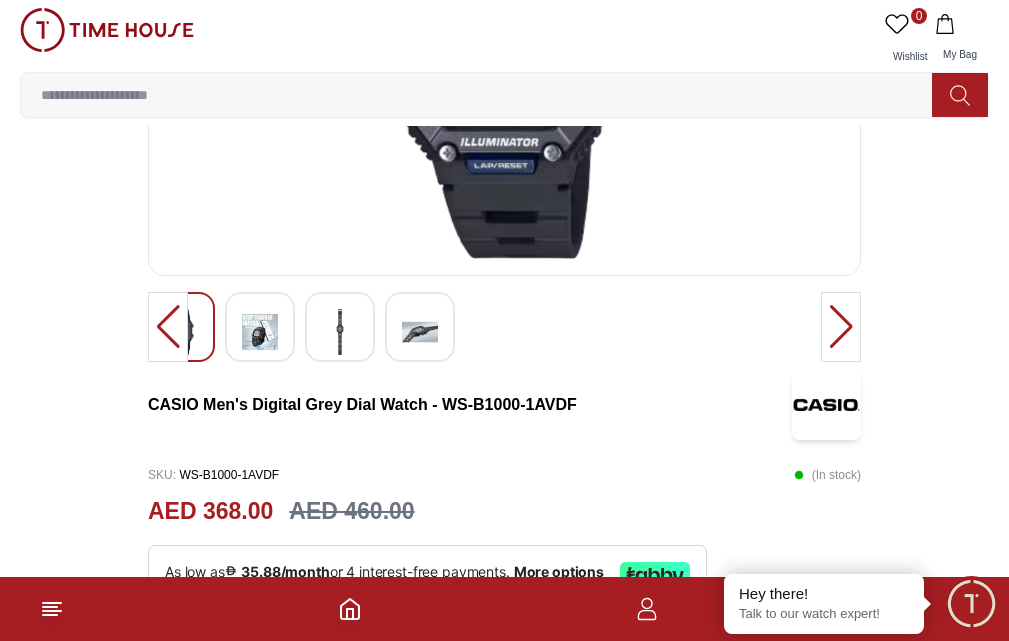 scroll, scrollTop: 100, scrollLeft: 0, axis: vertical 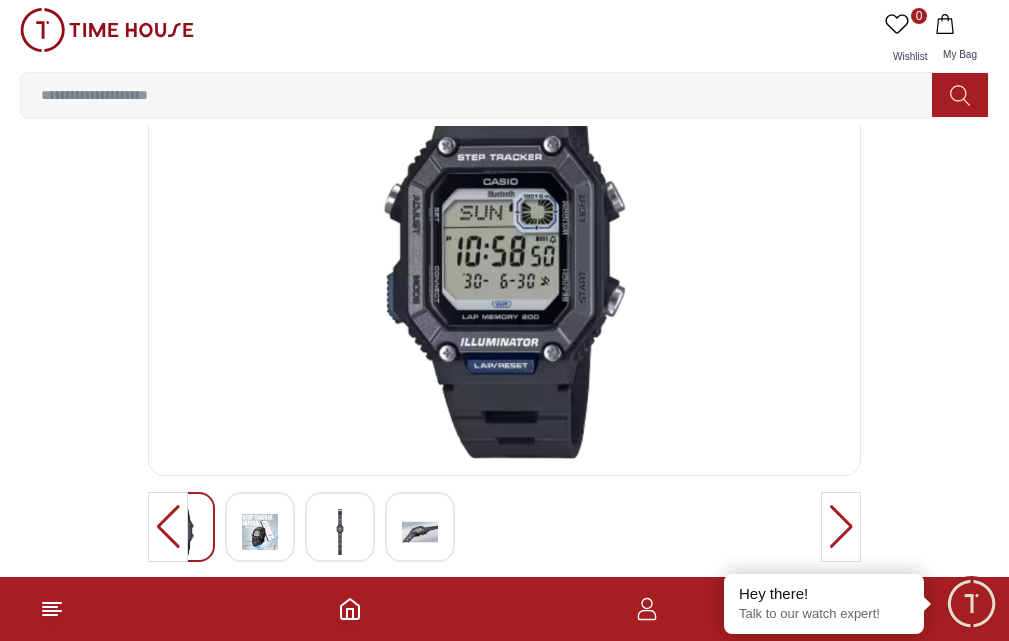 click at bounding box center (504, 259) 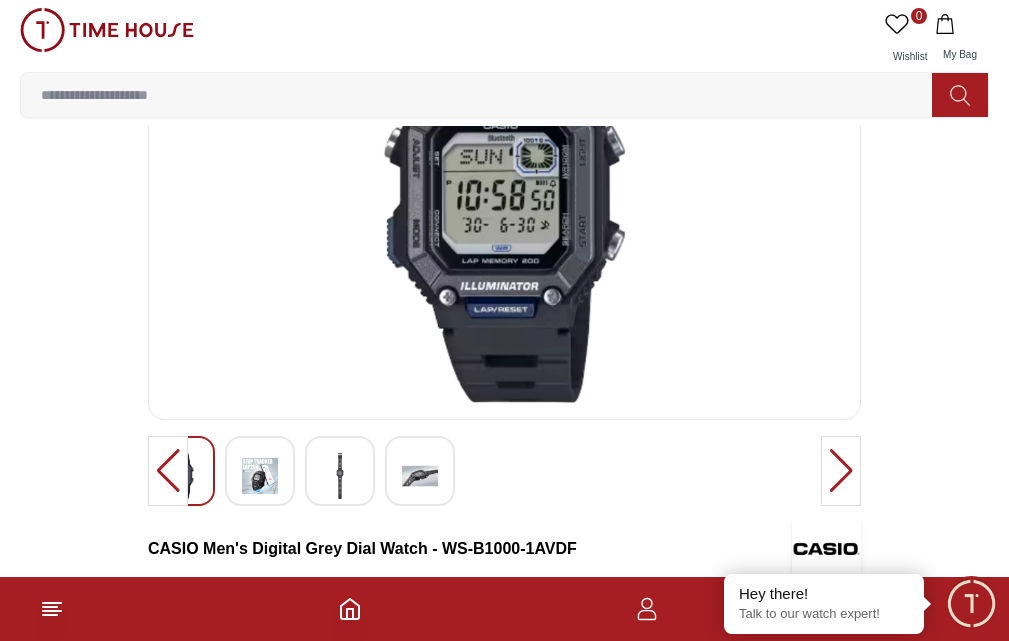 scroll, scrollTop: 200, scrollLeft: 0, axis: vertical 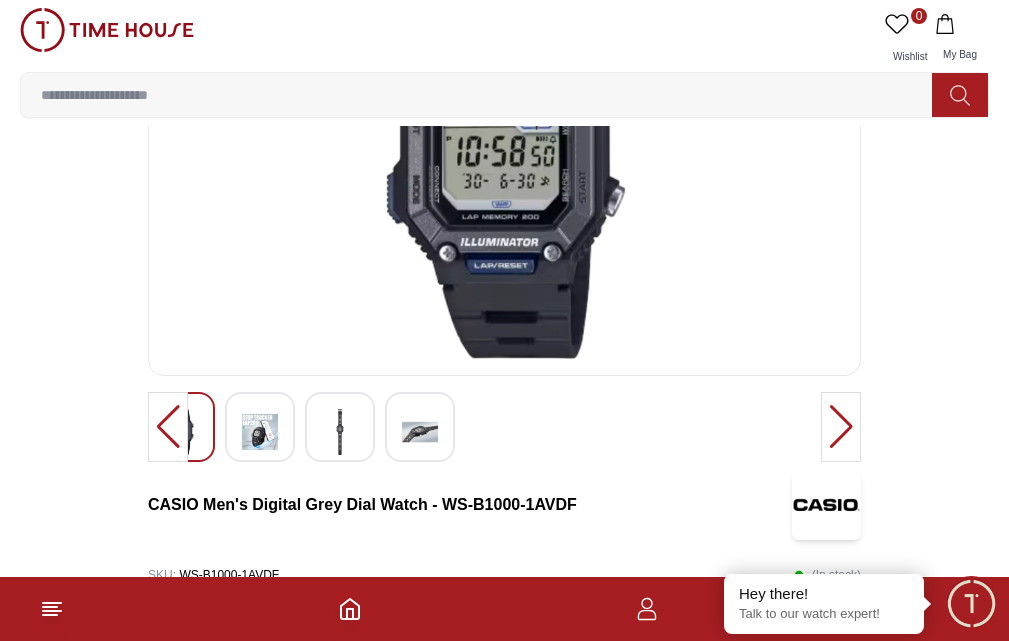 click at bounding box center [841, 427] 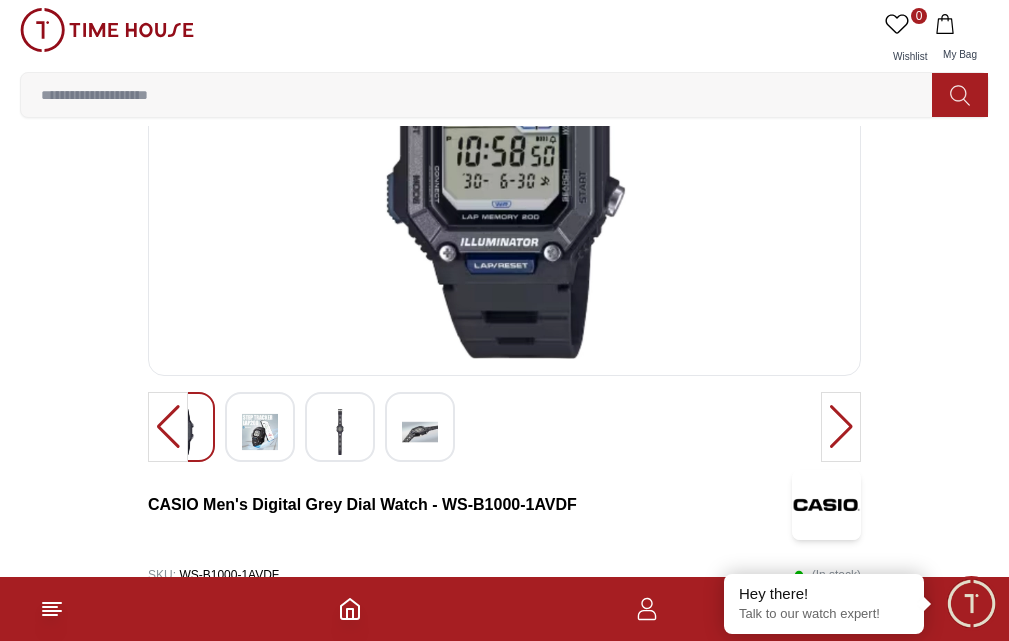 click at bounding box center (260, 432) 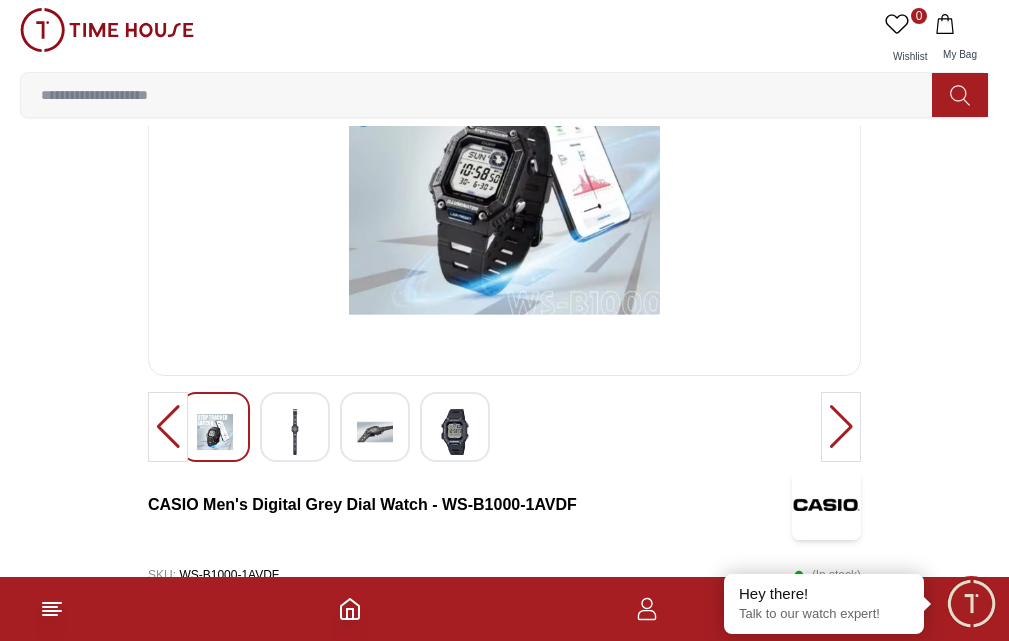click at bounding box center [375, 432] 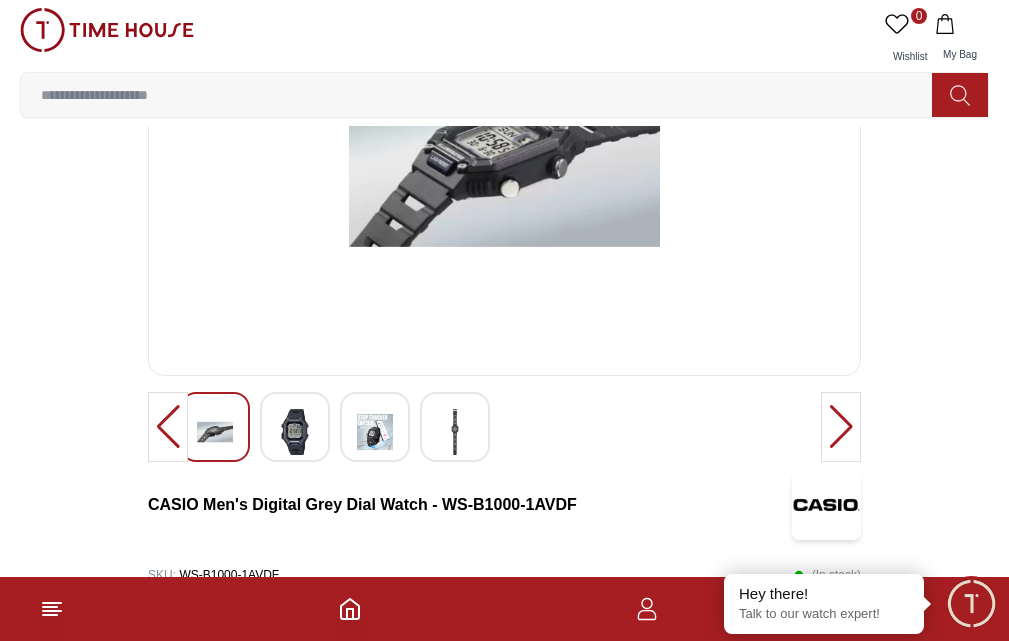 click at bounding box center [375, 432] 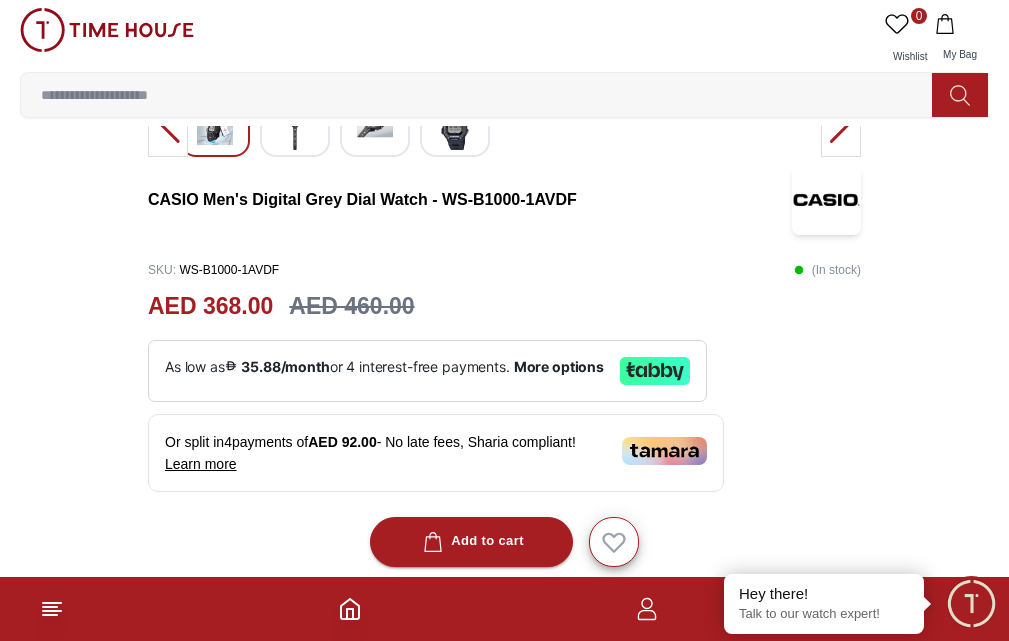 scroll, scrollTop: 800, scrollLeft: 0, axis: vertical 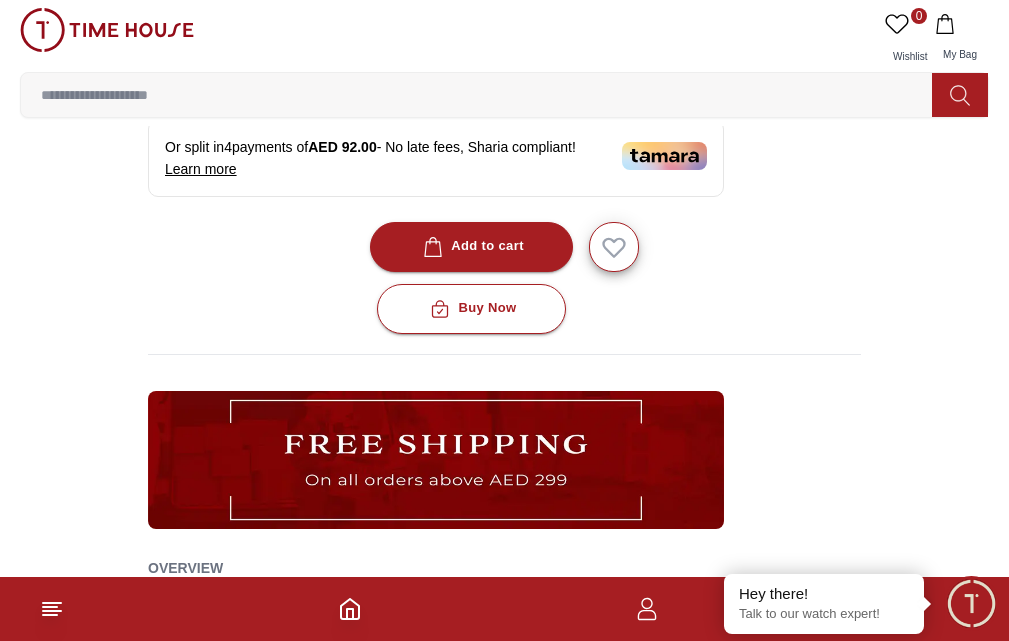 click on "KIDS" at bounding box center [0, 0] 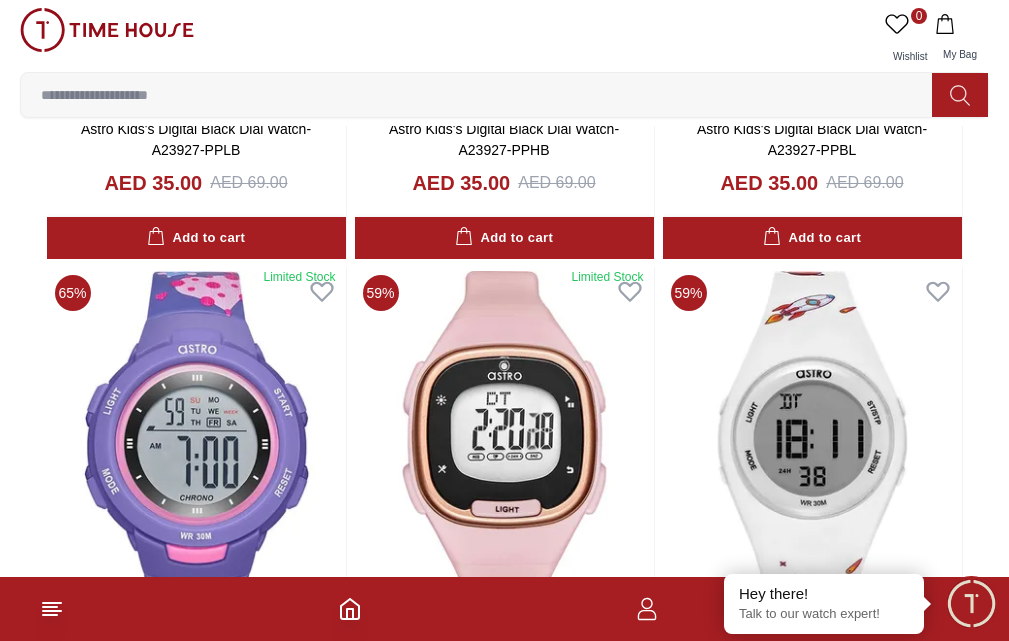 scroll, scrollTop: 1000, scrollLeft: 0, axis: vertical 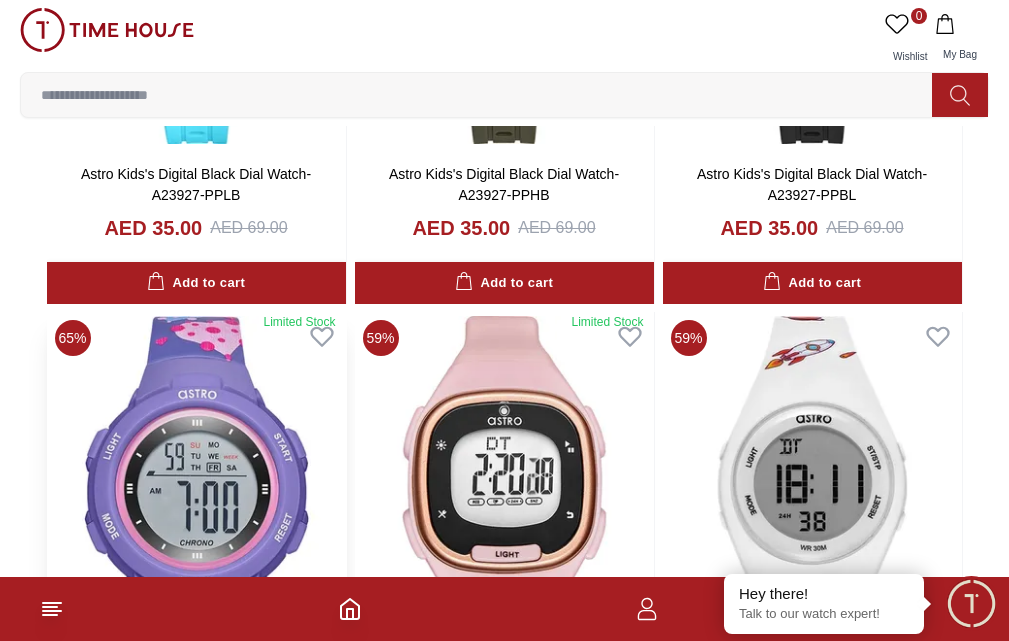 click at bounding box center [196, 503] 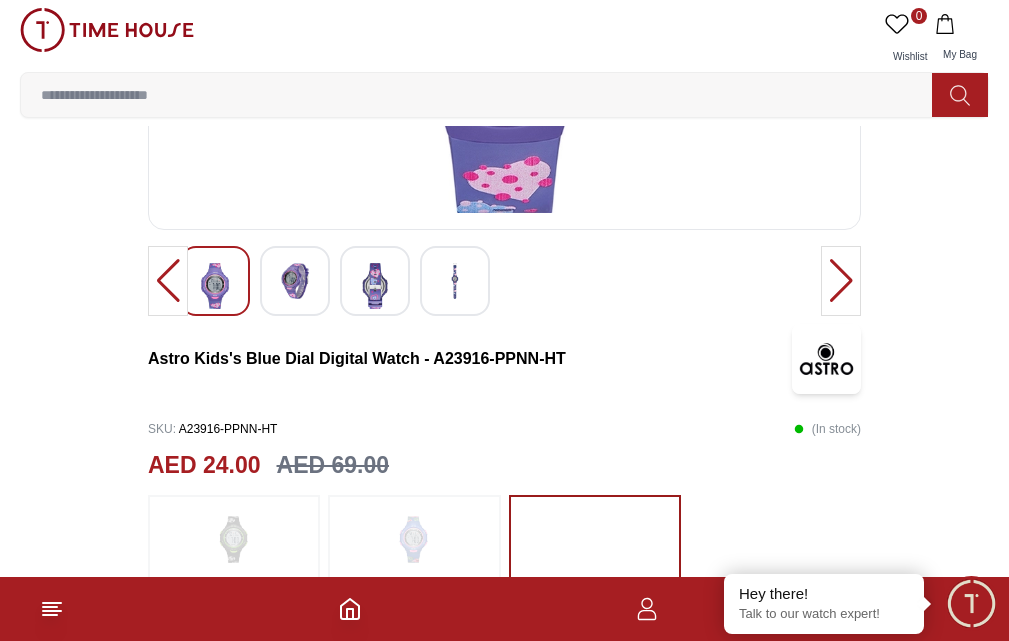 scroll, scrollTop: 300, scrollLeft: 0, axis: vertical 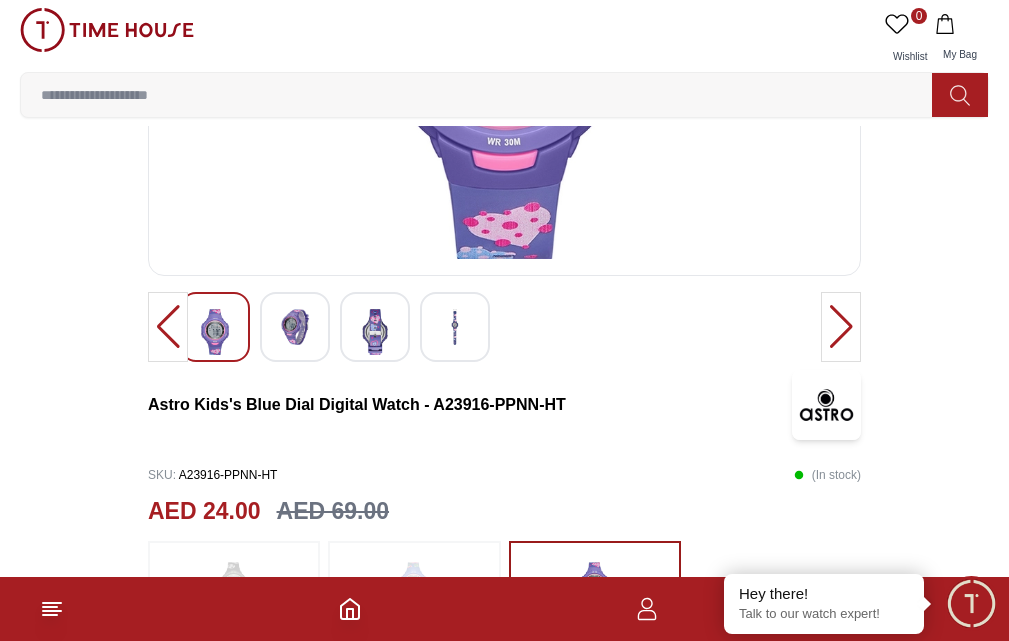 click at bounding box center (295, 327) 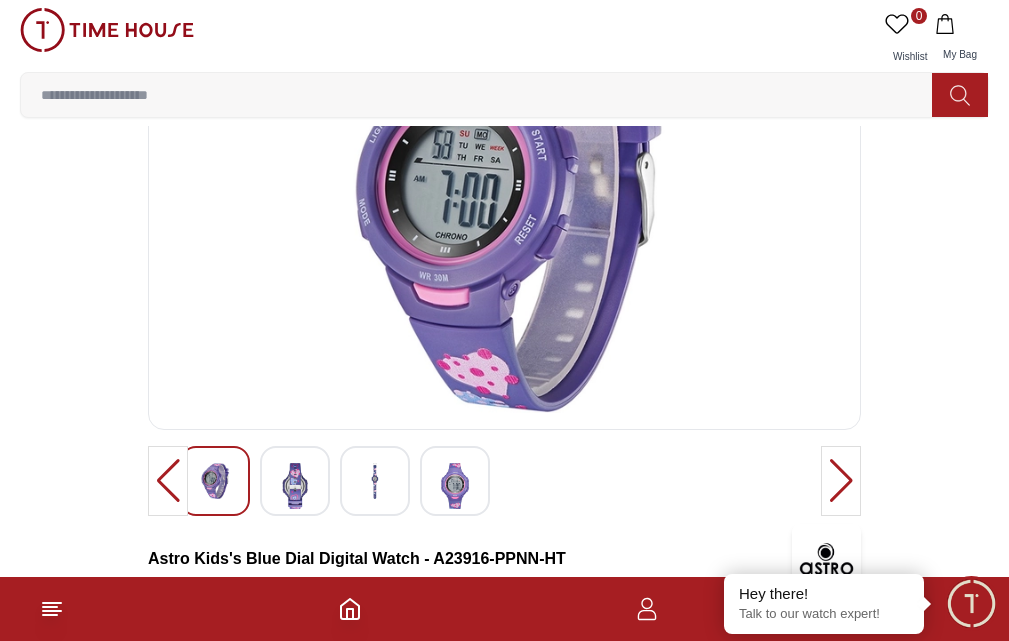 scroll, scrollTop: 100, scrollLeft: 0, axis: vertical 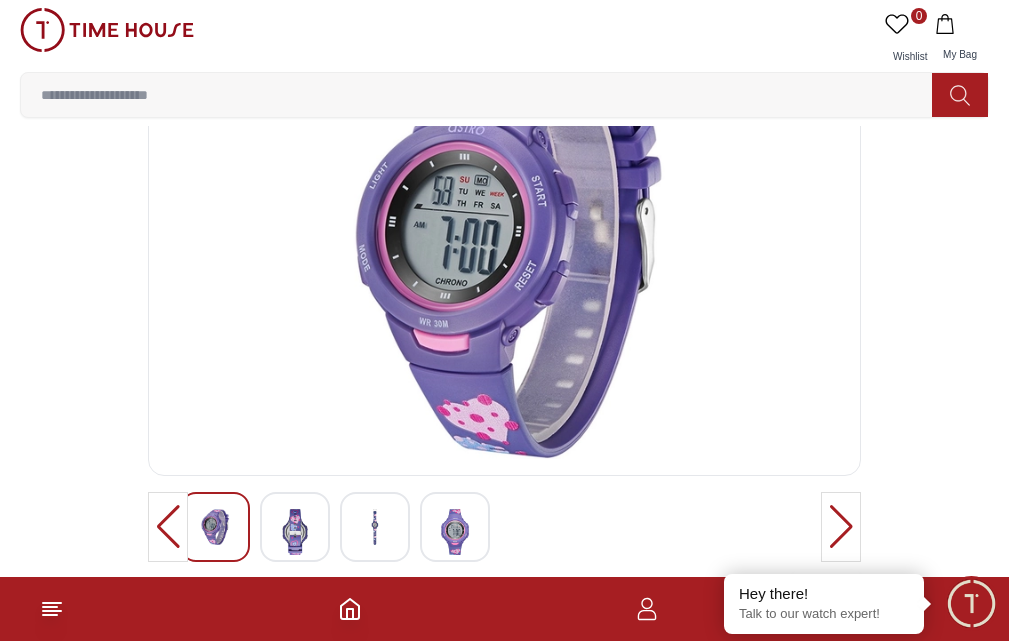 click at bounding box center (375, 527) 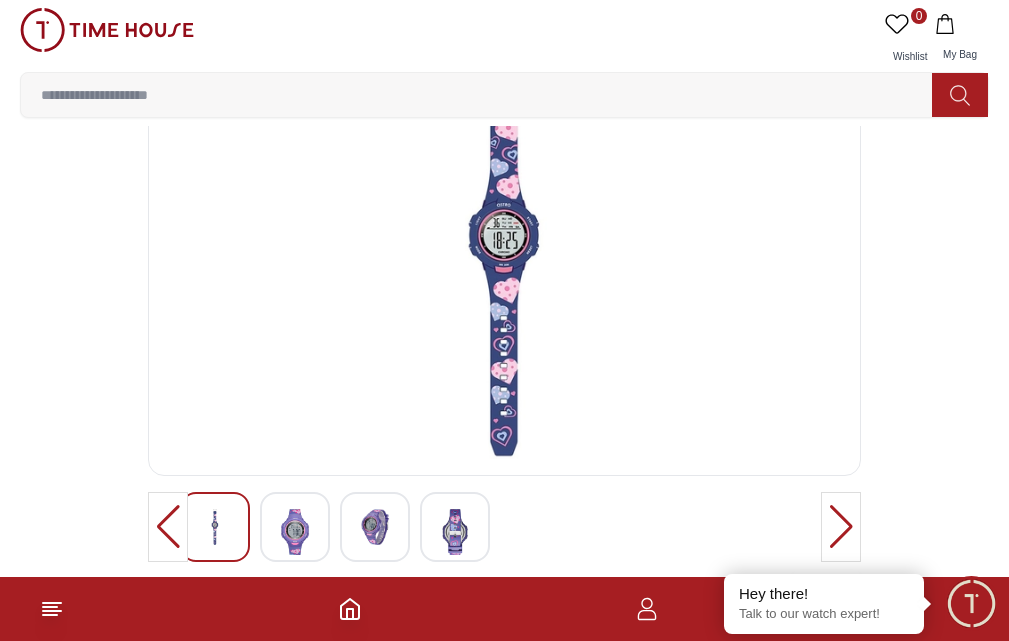 click at bounding box center [455, 532] 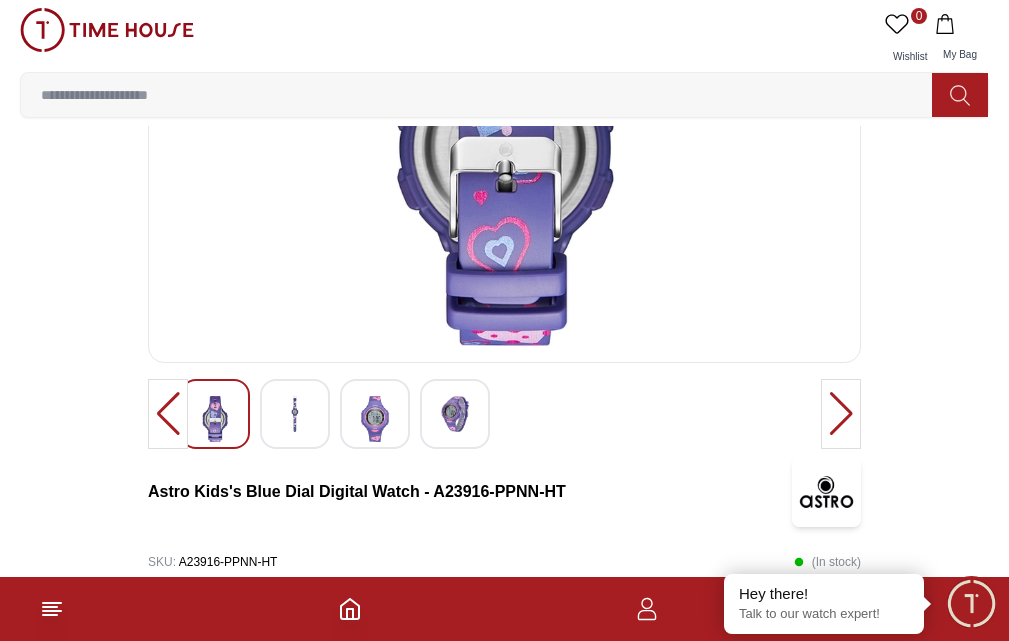 scroll, scrollTop: 300, scrollLeft: 0, axis: vertical 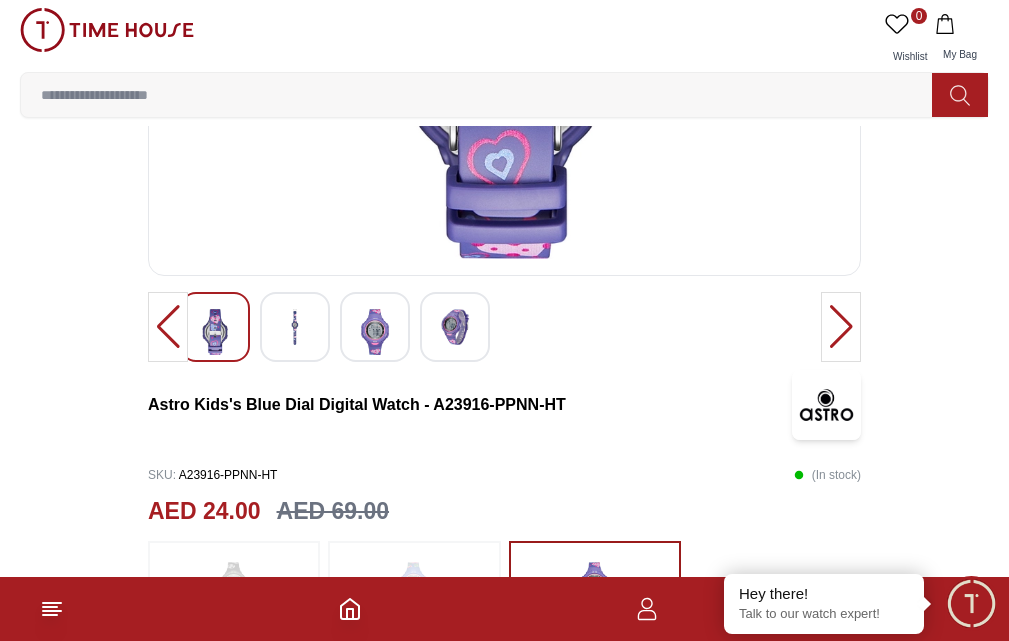 click at bounding box center [295, 327] 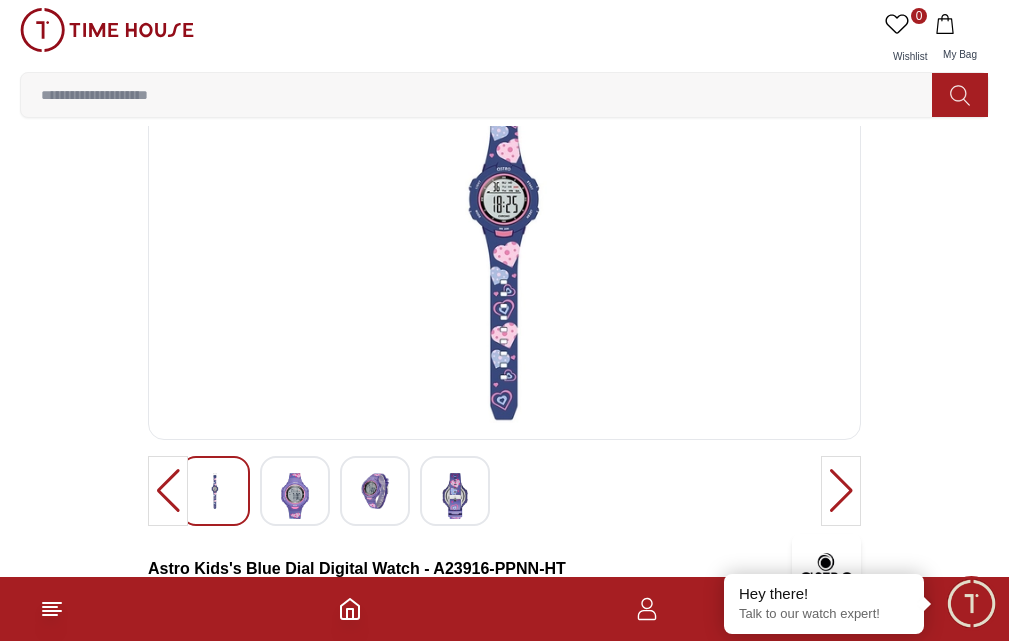 scroll, scrollTop: 100, scrollLeft: 0, axis: vertical 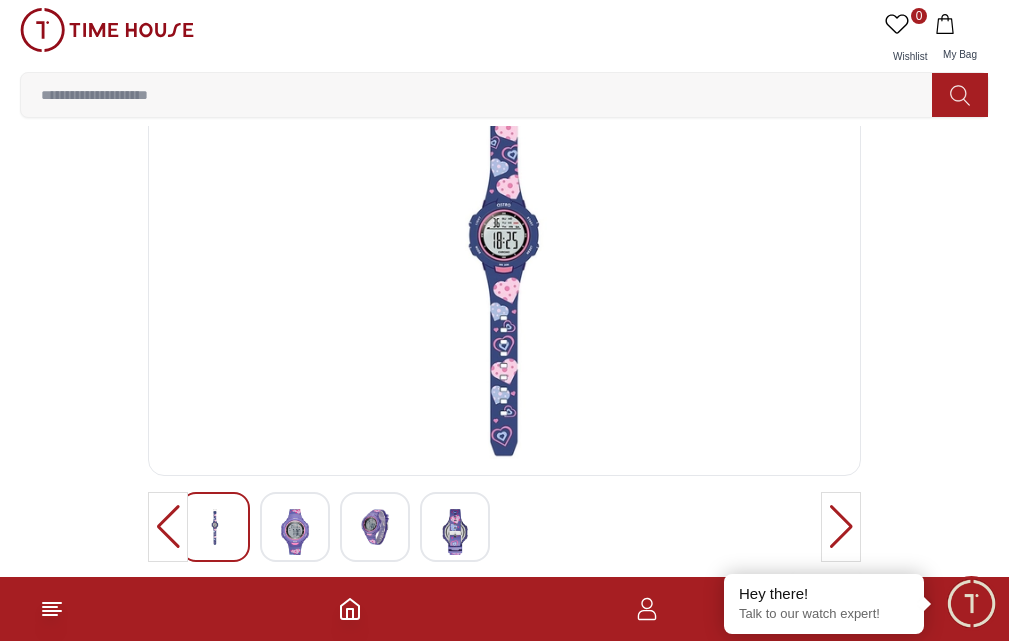 click at bounding box center [504, 259] 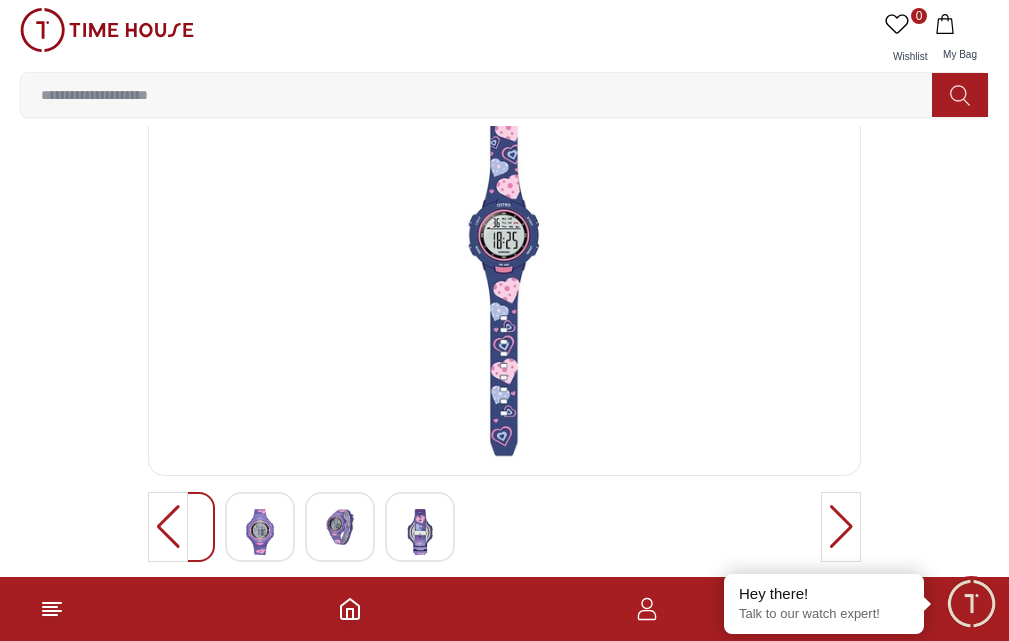 click at bounding box center [841, 527] 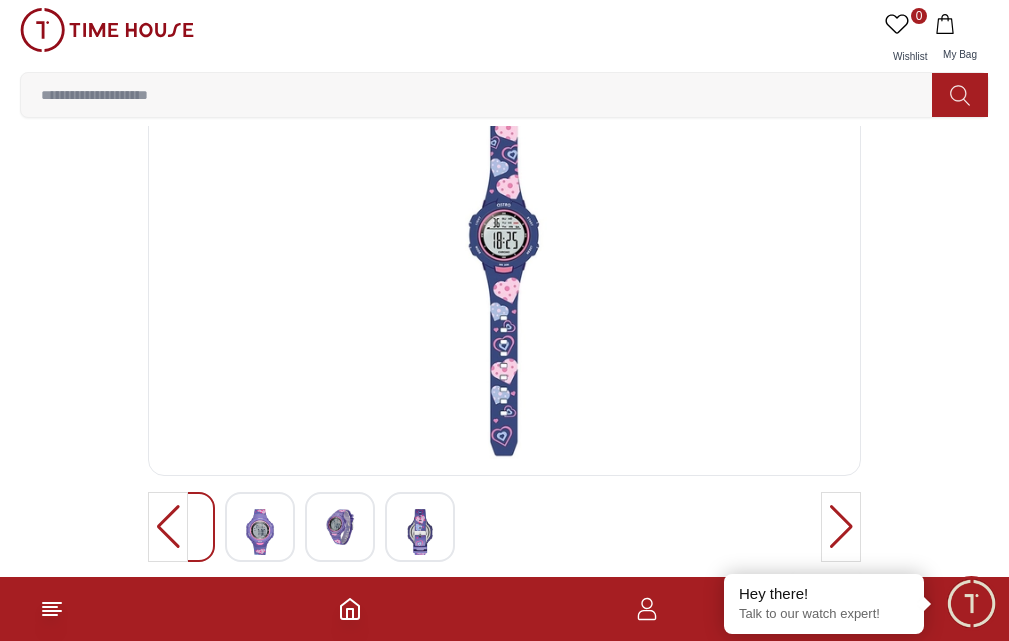 click at bounding box center (420, 532) 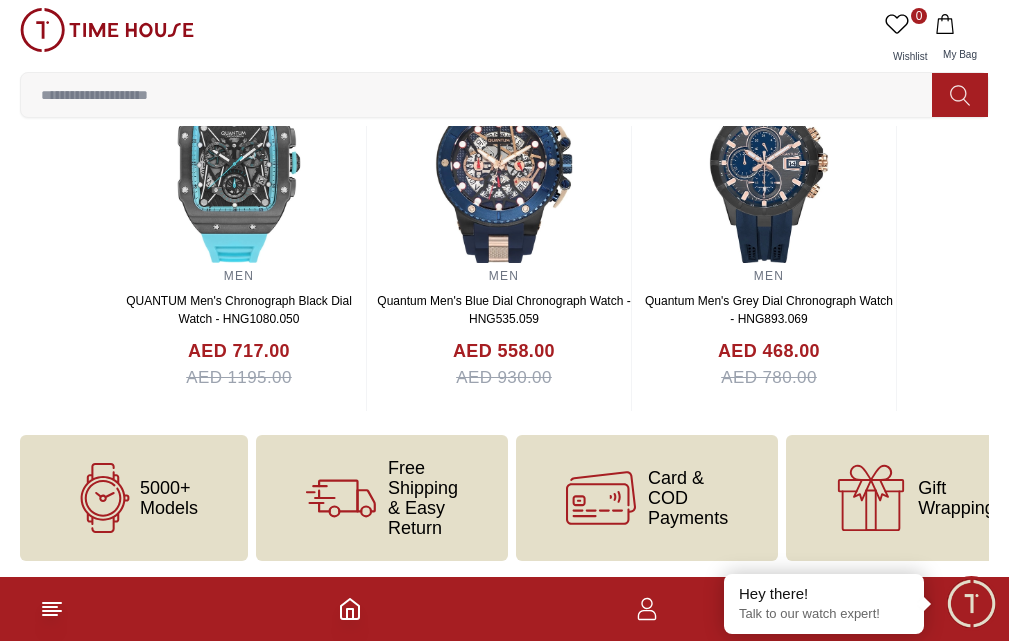 scroll, scrollTop: 3200, scrollLeft: 0, axis: vertical 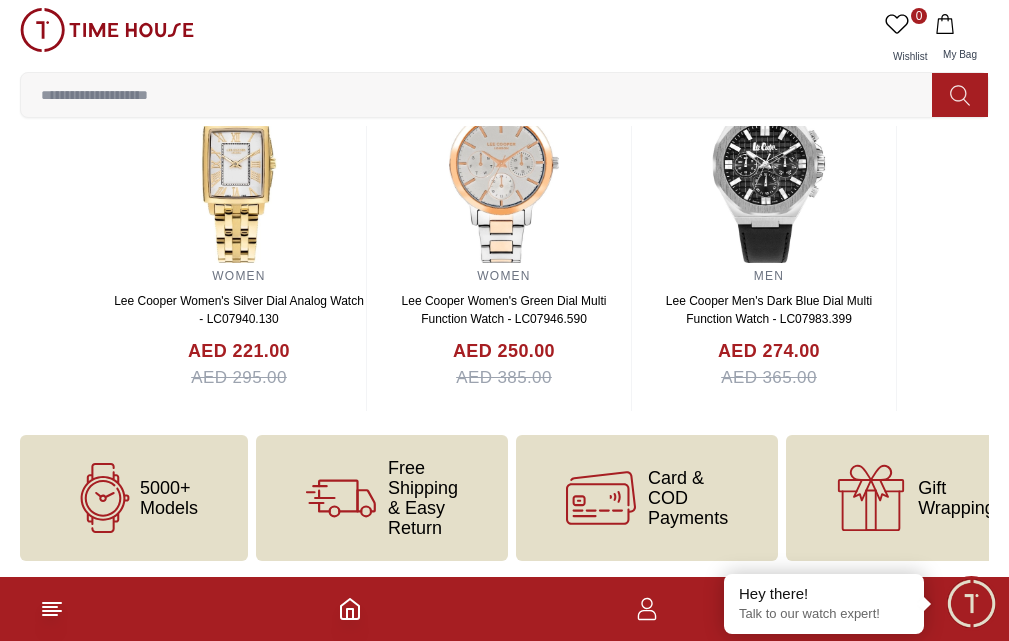 click on "PROMOTIONS" at bounding box center (0, 0) 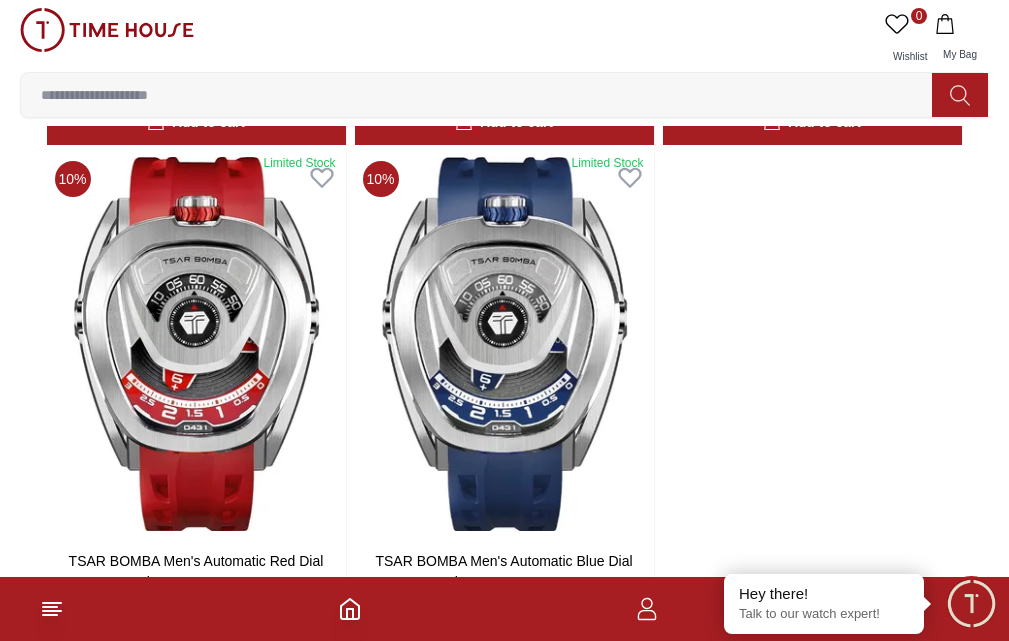 scroll, scrollTop: 3400, scrollLeft: 0, axis: vertical 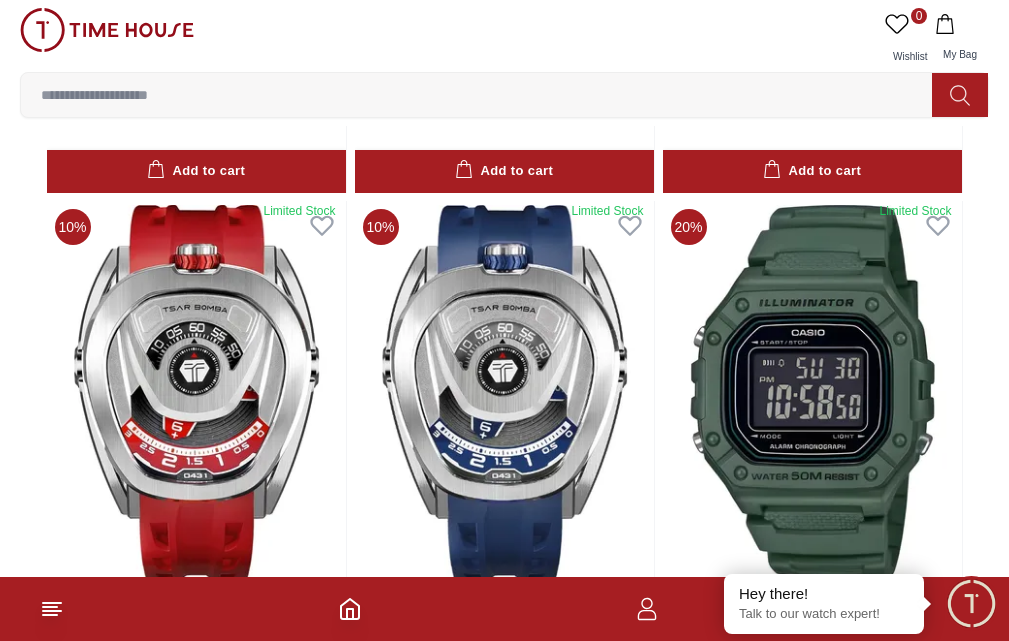 click at bounding box center [504, 939] 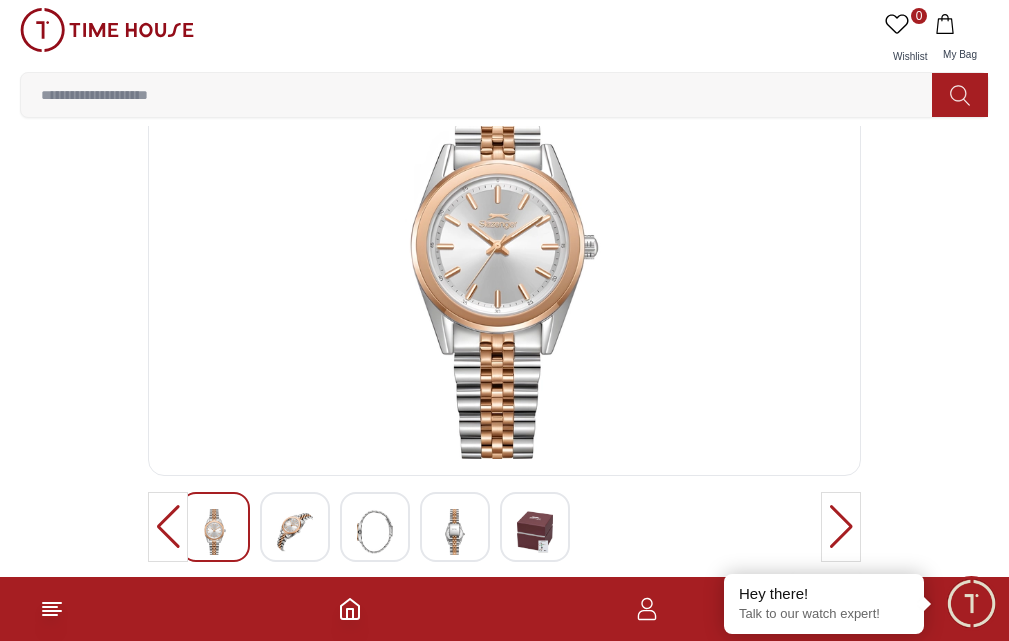 scroll, scrollTop: 300, scrollLeft: 0, axis: vertical 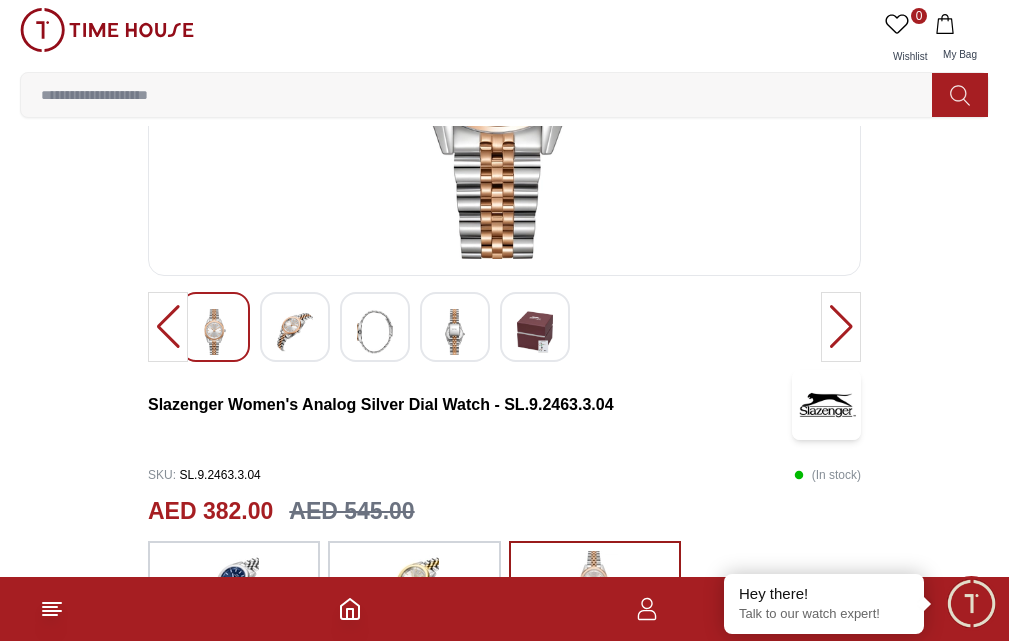 click at bounding box center [295, 332] 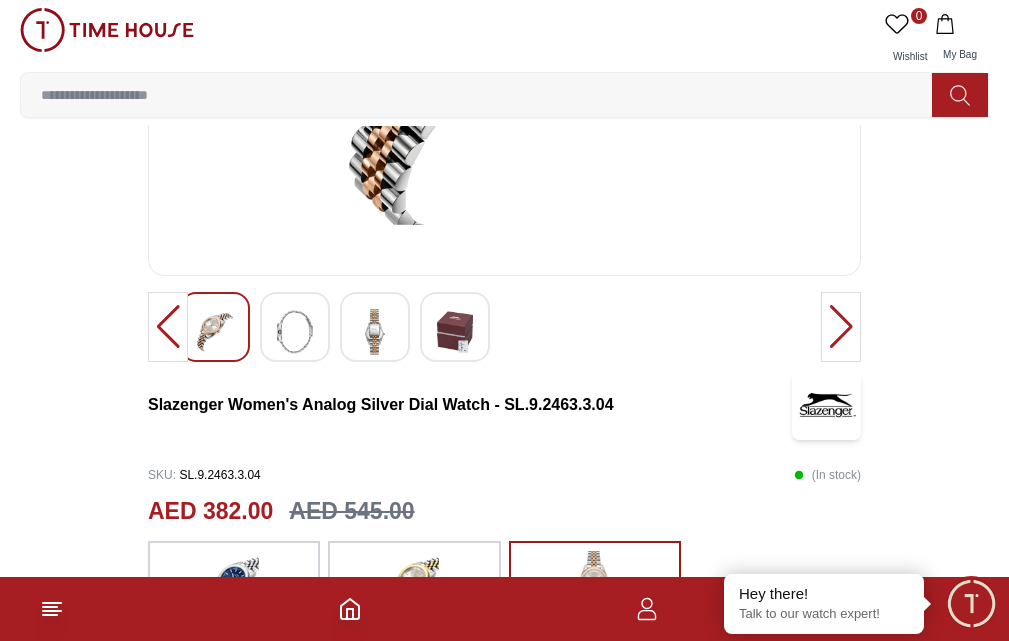 scroll, scrollTop: 200, scrollLeft: 0, axis: vertical 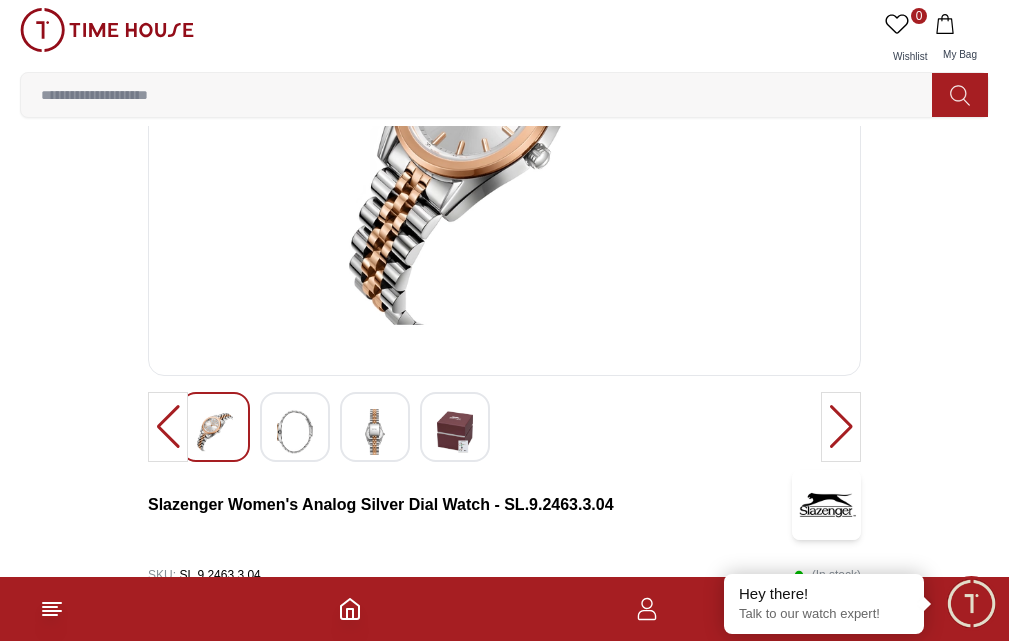 click at bounding box center [295, 432] 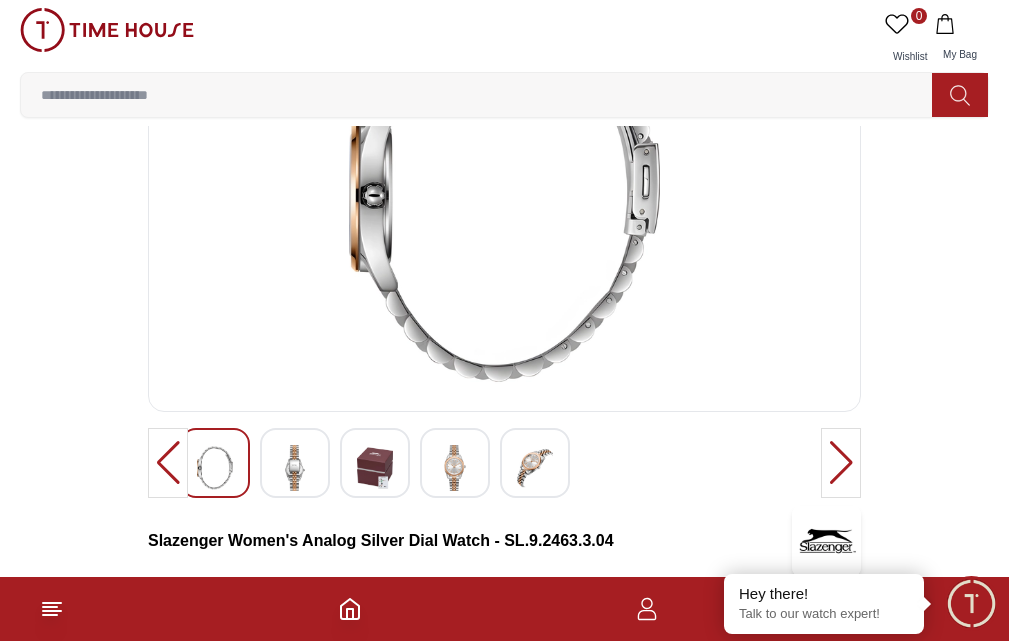 scroll, scrollTop: 200, scrollLeft: 0, axis: vertical 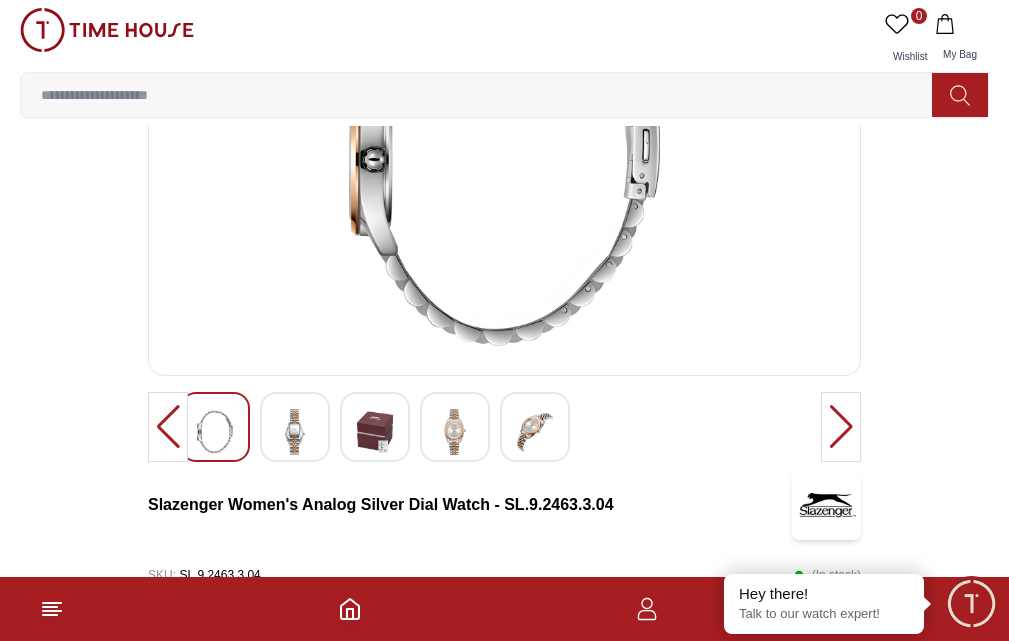 click at bounding box center [295, 432] 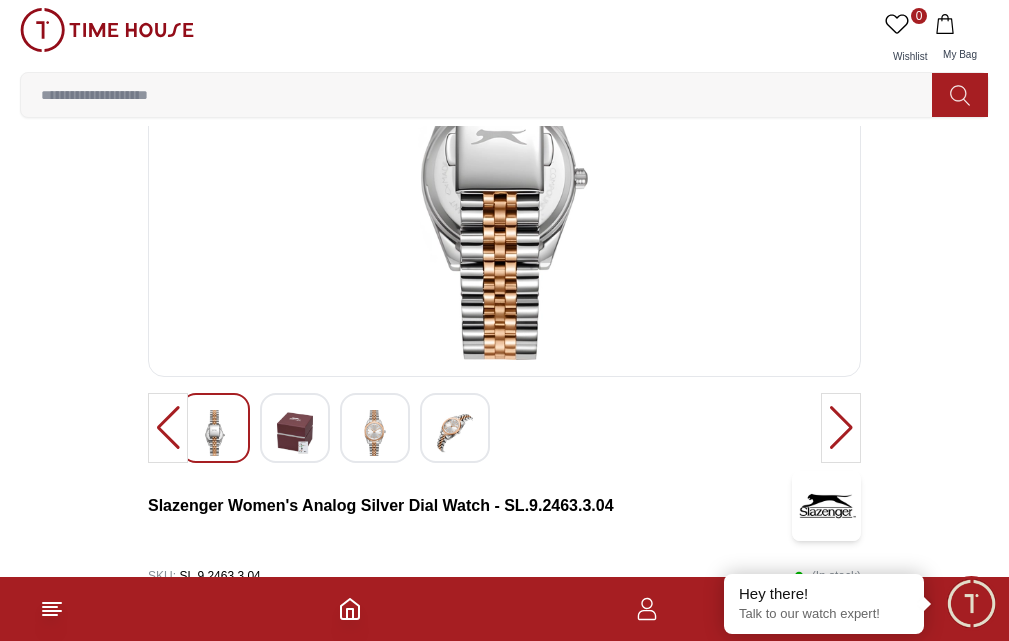 scroll, scrollTop: 200, scrollLeft: 0, axis: vertical 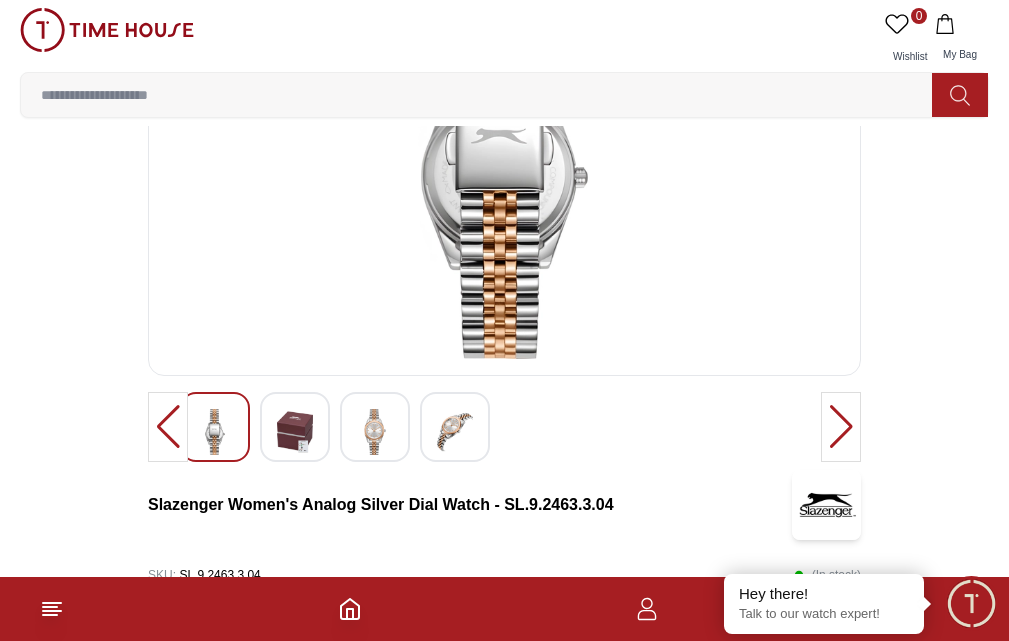 click at bounding box center (414, 683) 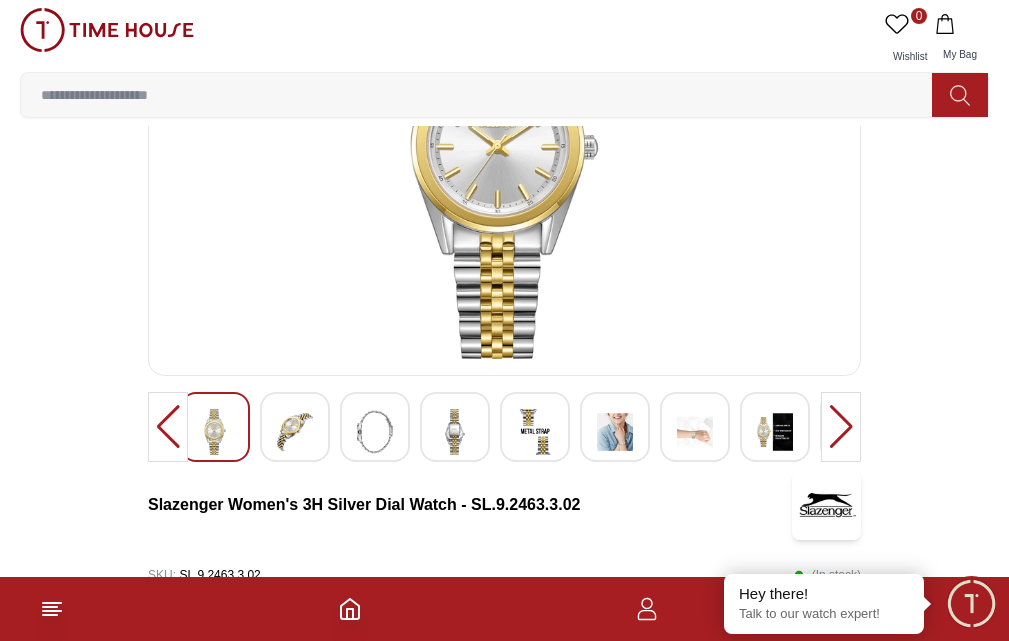 click at bounding box center [595, 683] 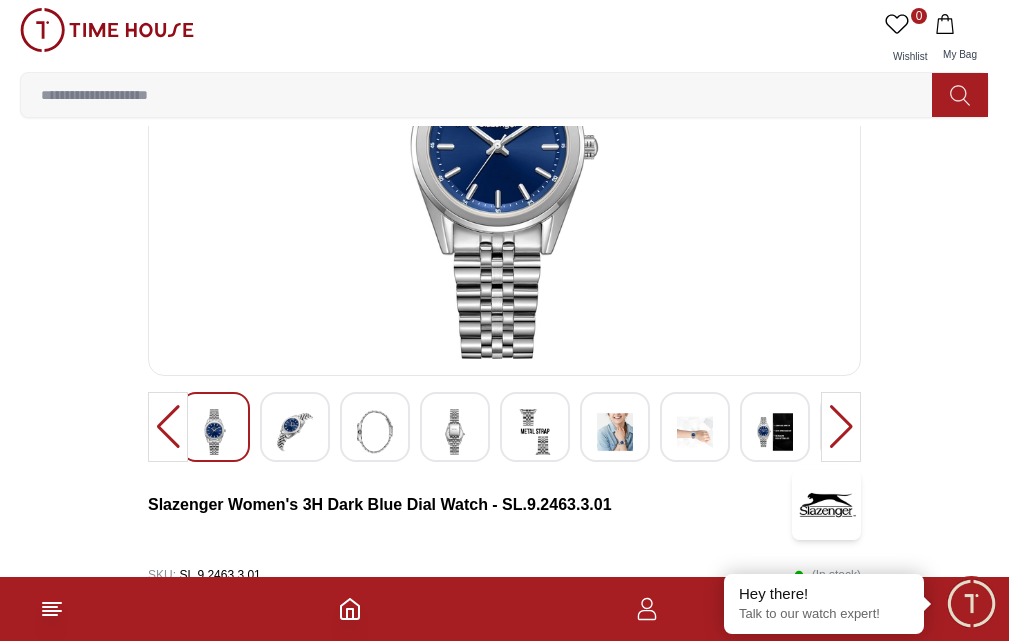 click at bounding box center [295, 432] 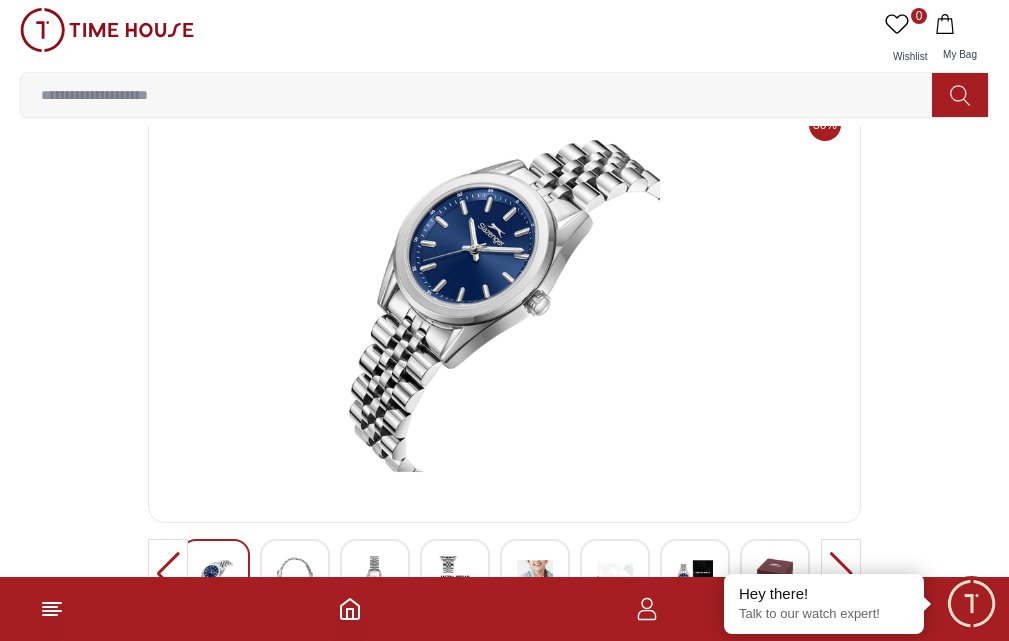 scroll, scrollTop: 100, scrollLeft: 0, axis: vertical 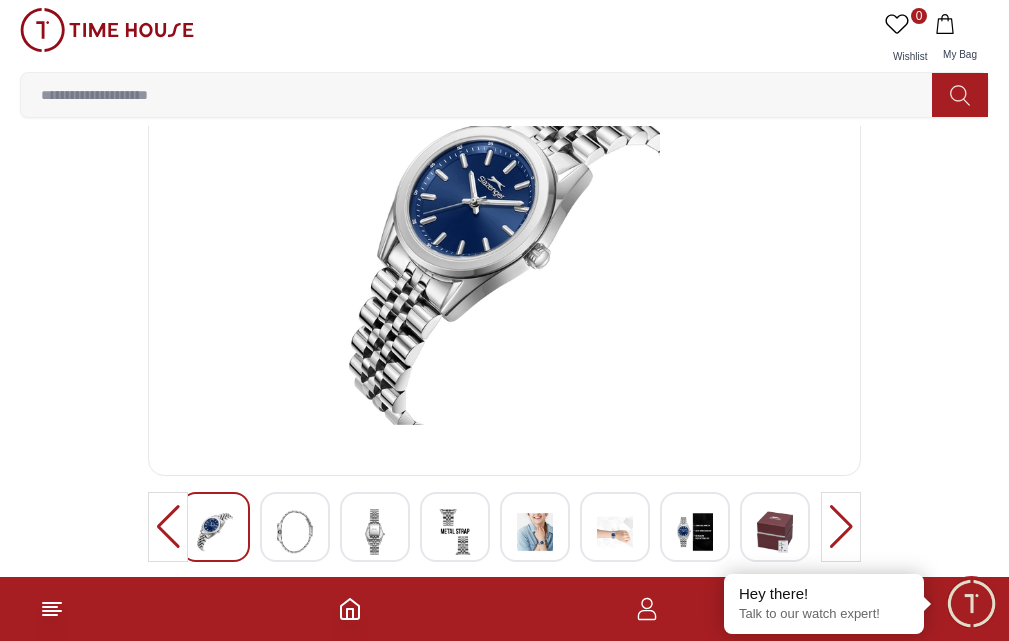 click at bounding box center [595, 783] 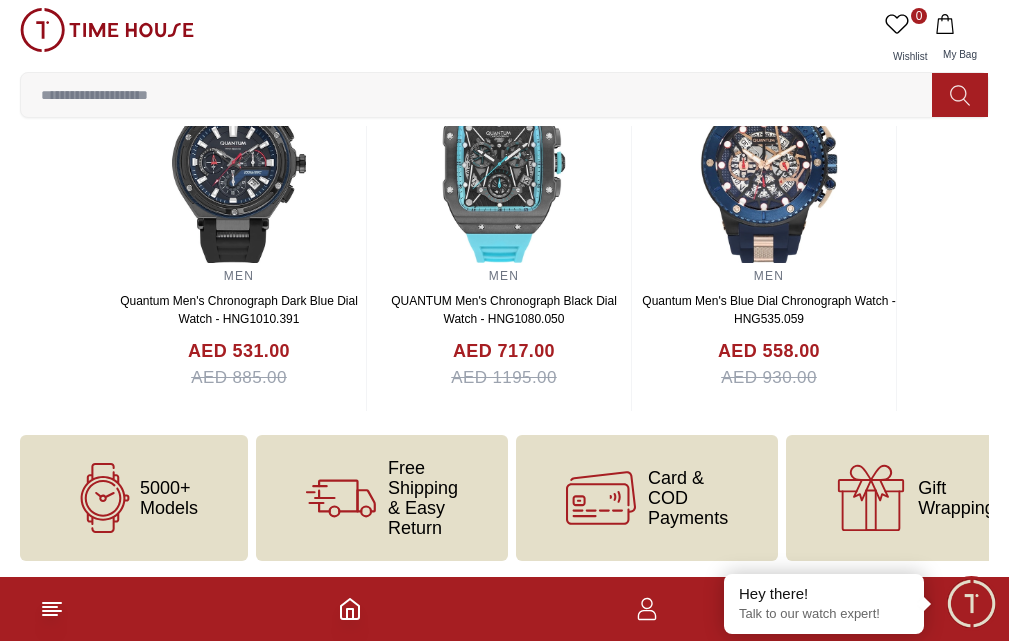 scroll, scrollTop: 3166, scrollLeft: 0, axis: vertical 